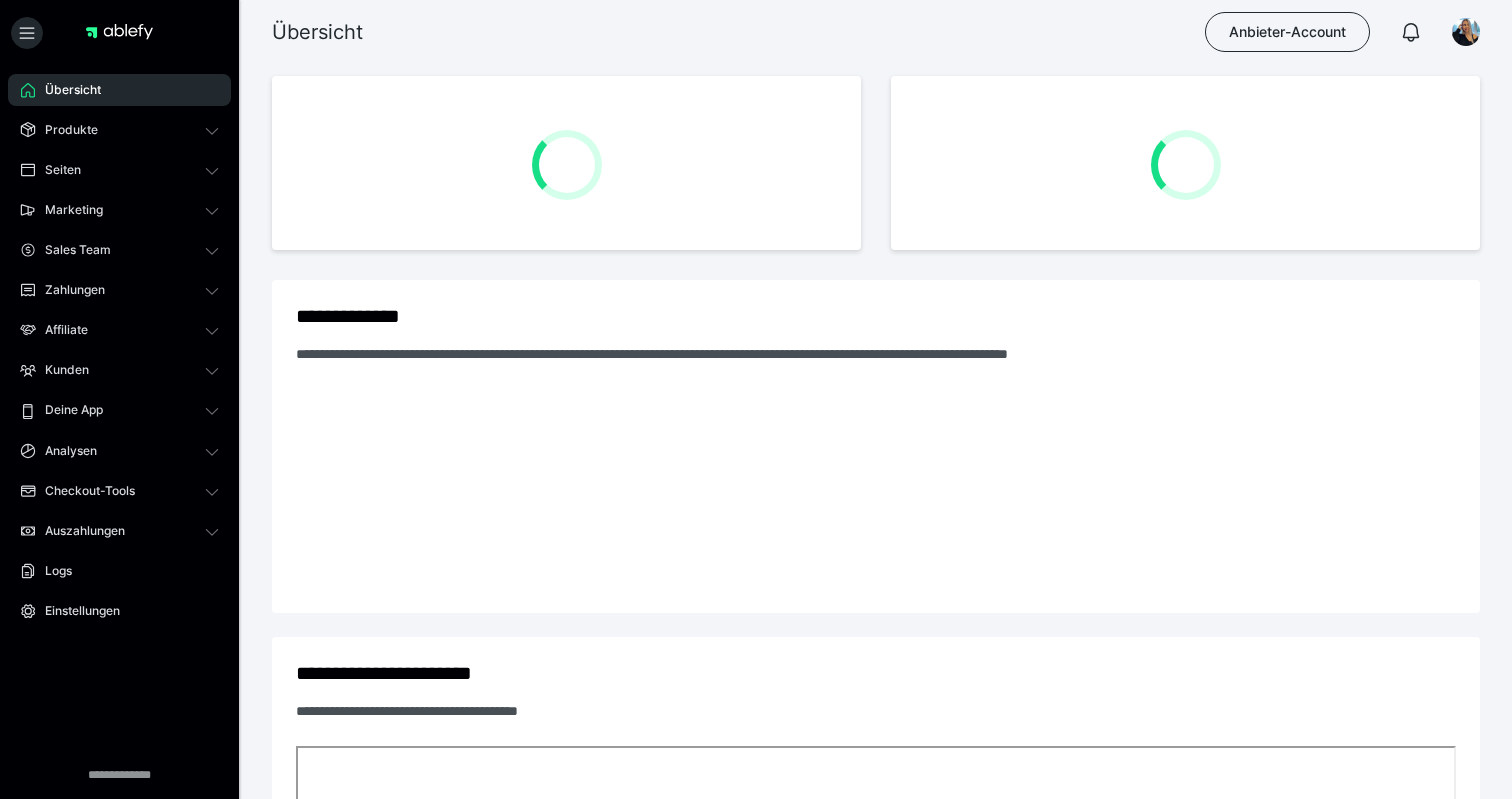 scroll, scrollTop: 0, scrollLeft: 0, axis: both 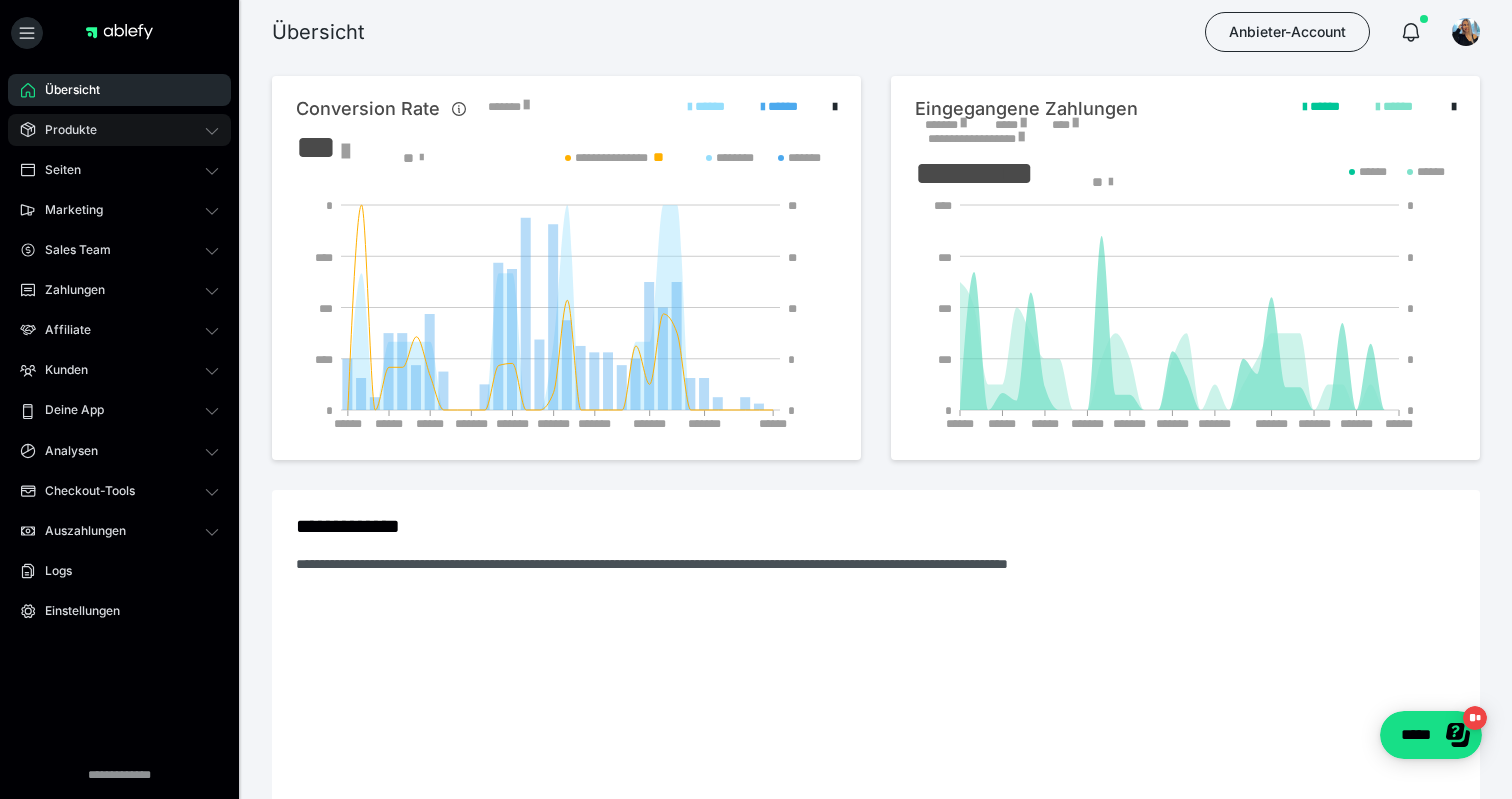 click on "Produkte" at bounding box center (119, 130) 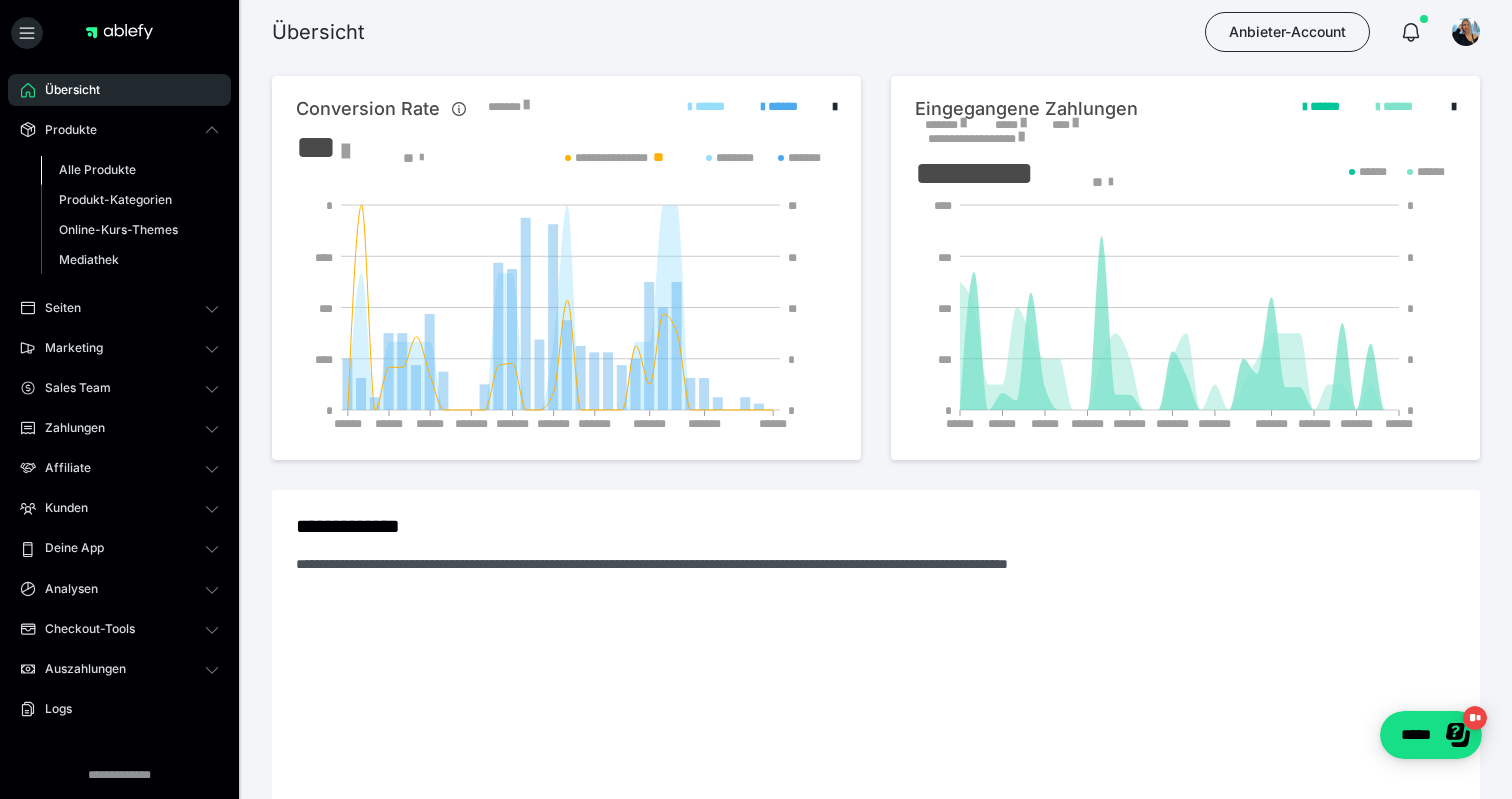 click on "Alle Produkte" at bounding box center [97, 169] 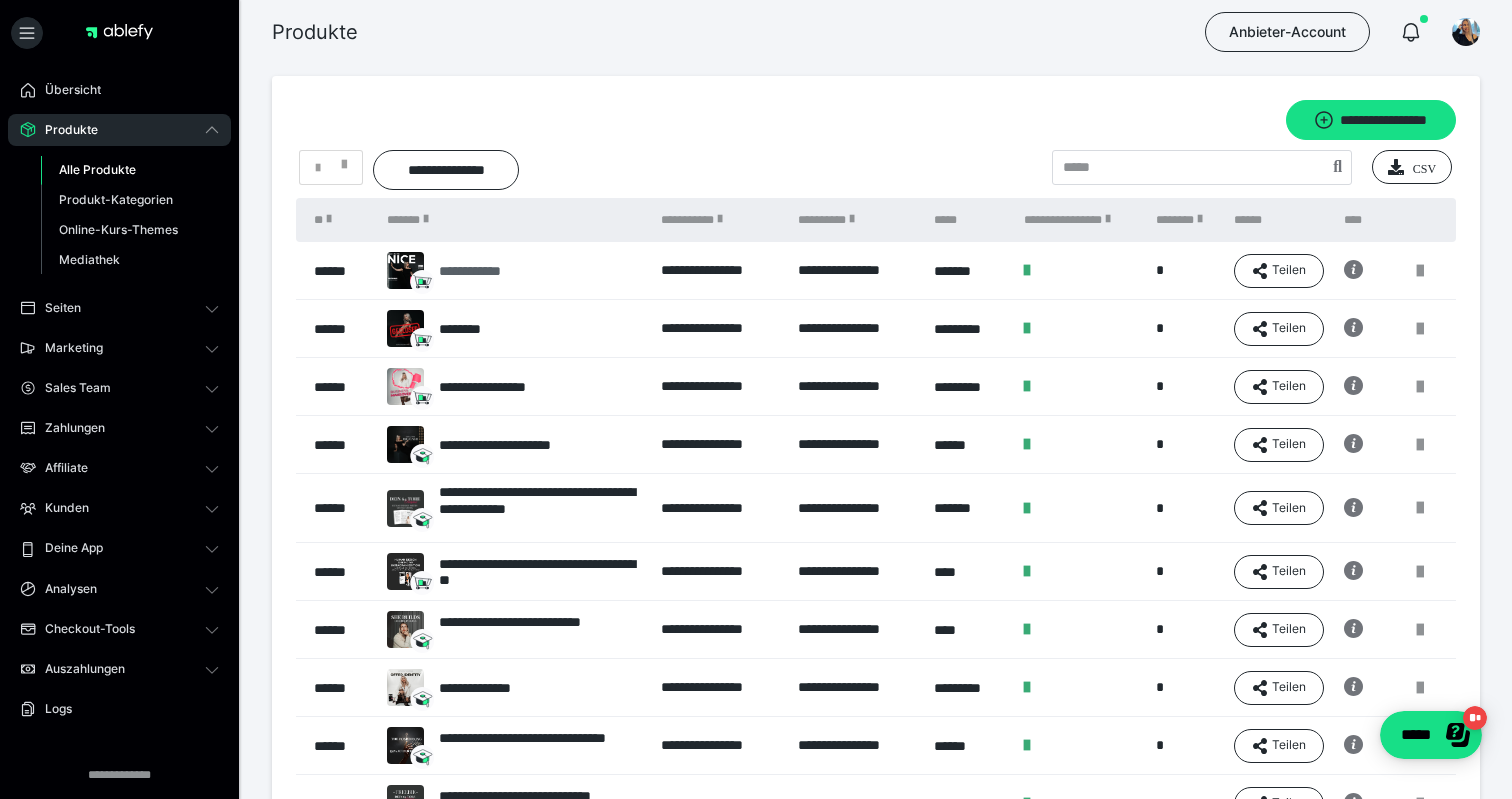 click on "**********" at bounding box center [464, 270] 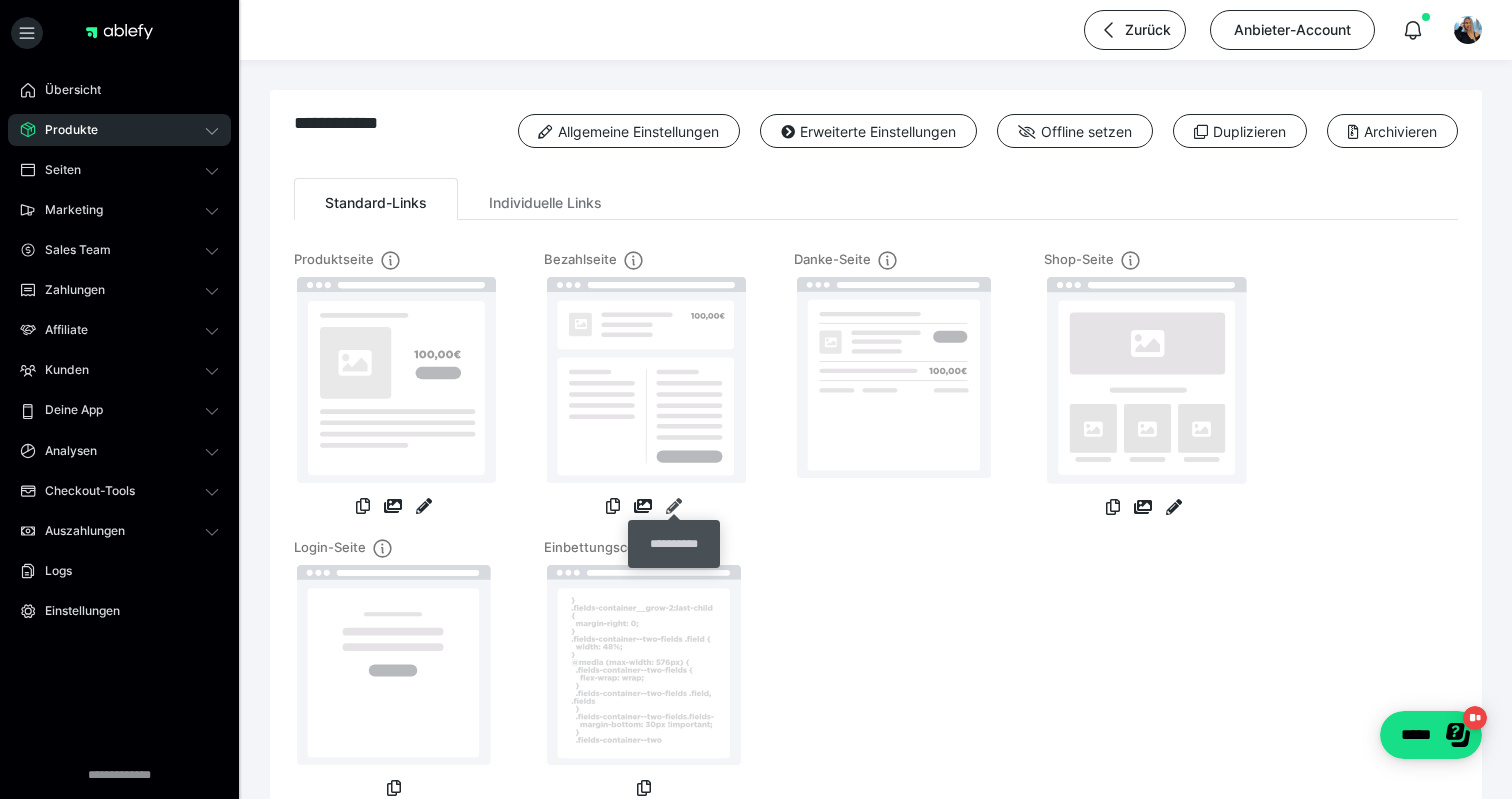 click at bounding box center [674, 506] 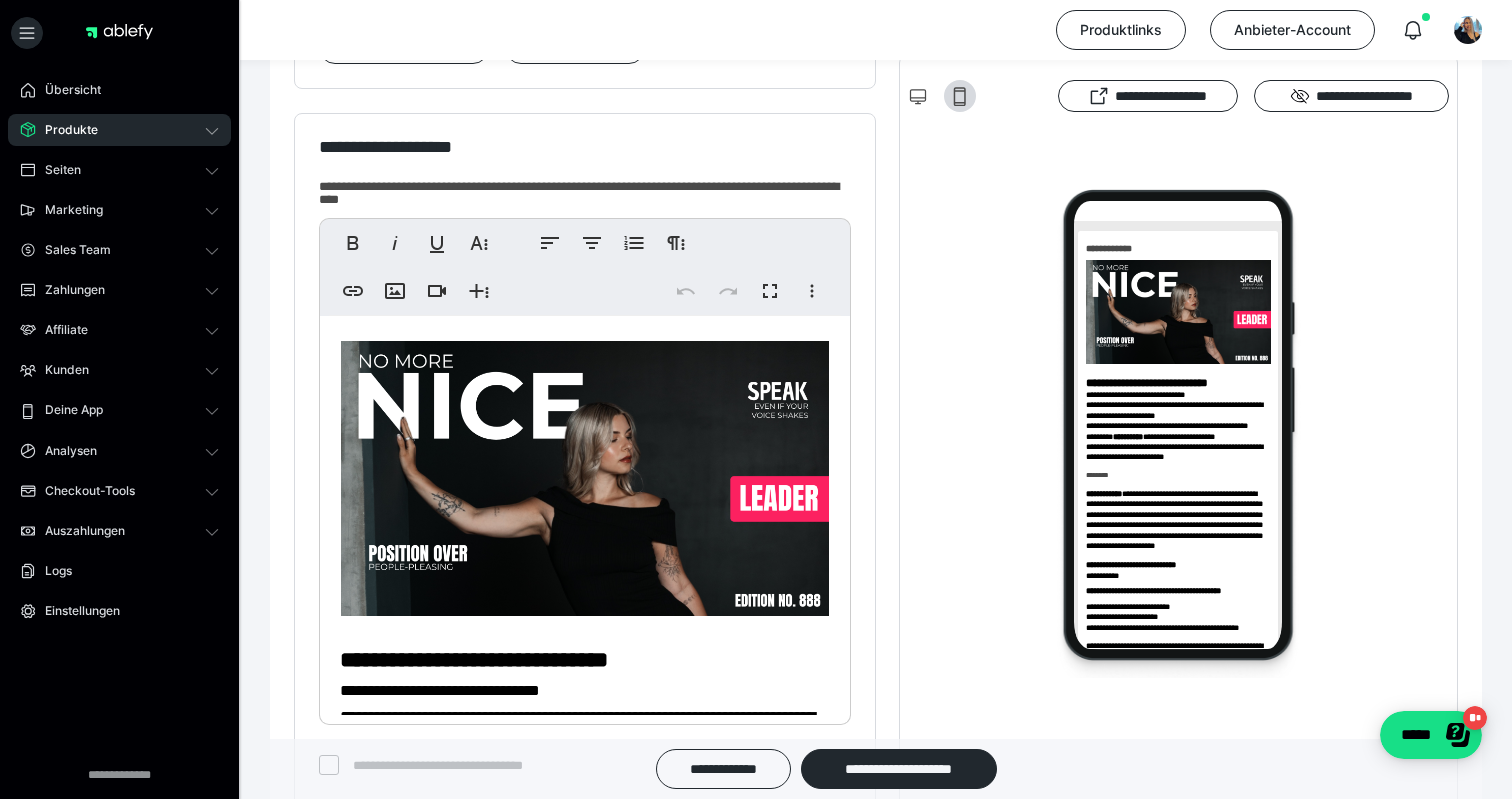 scroll, scrollTop: 349, scrollLeft: 0, axis: vertical 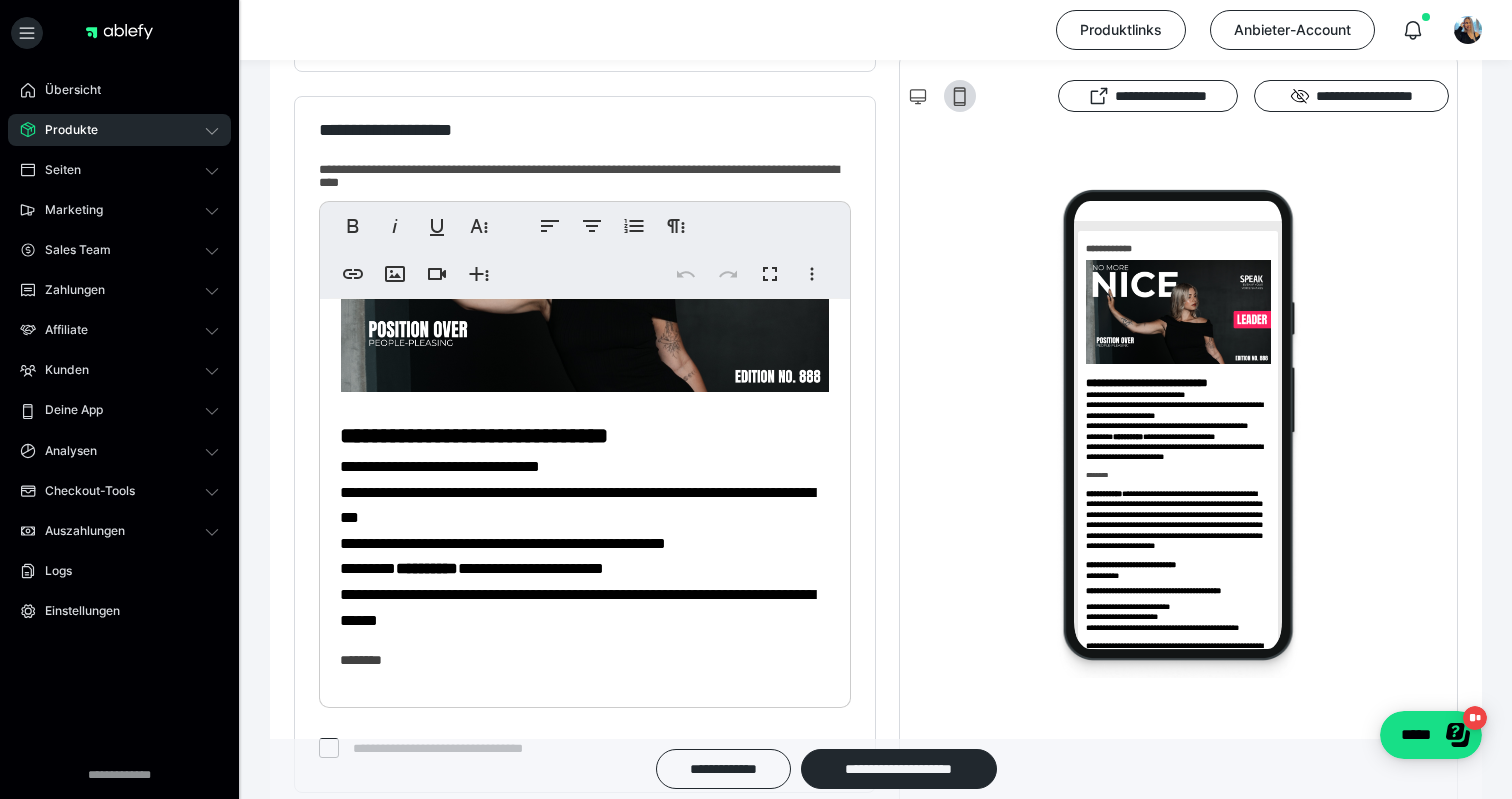 click on "**********" at bounding box center [577, 505] 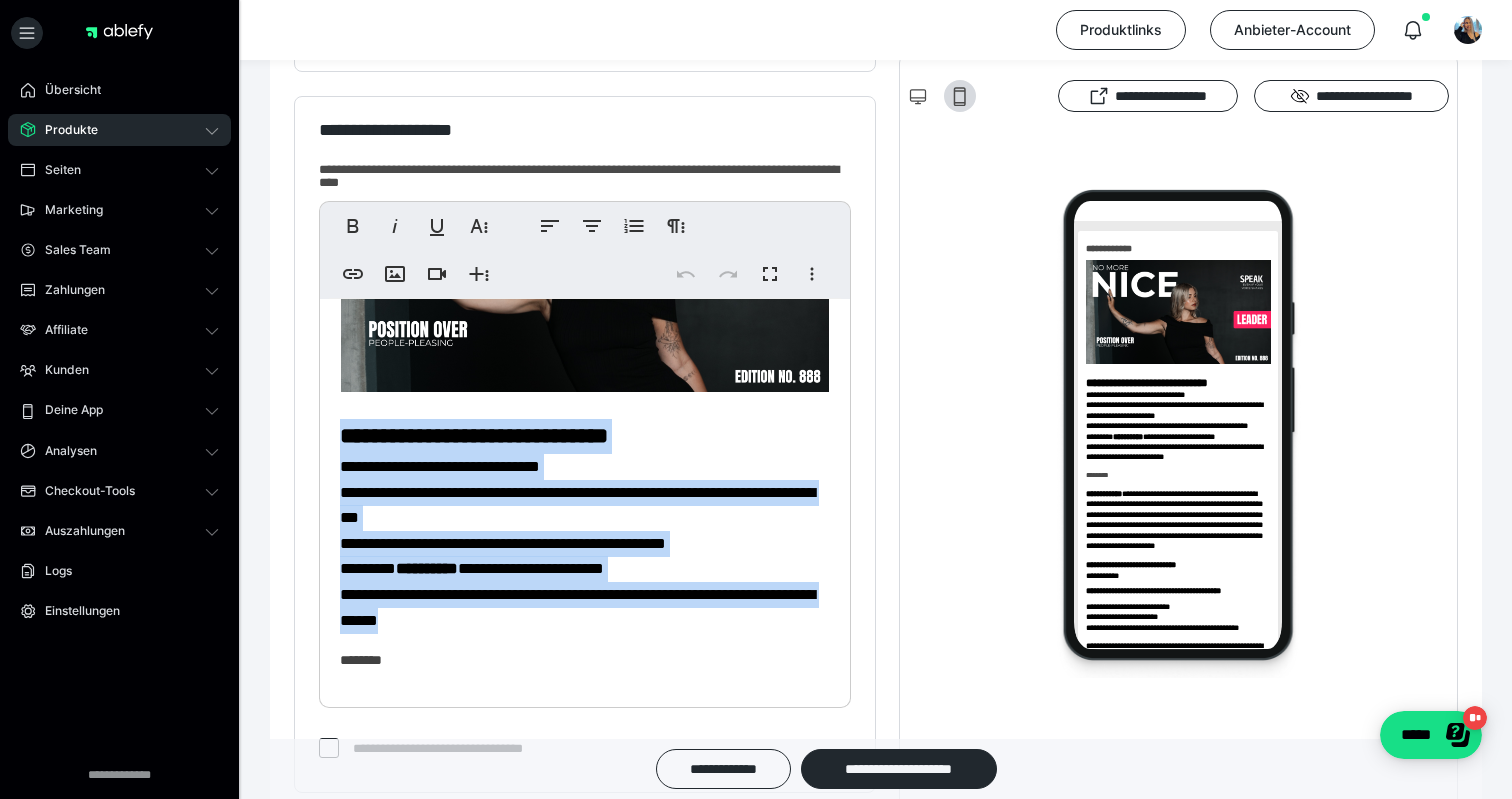 drag, startPoint x: 341, startPoint y: 437, endPoint x: 580, endPoint y: 622, distance: 302.23502 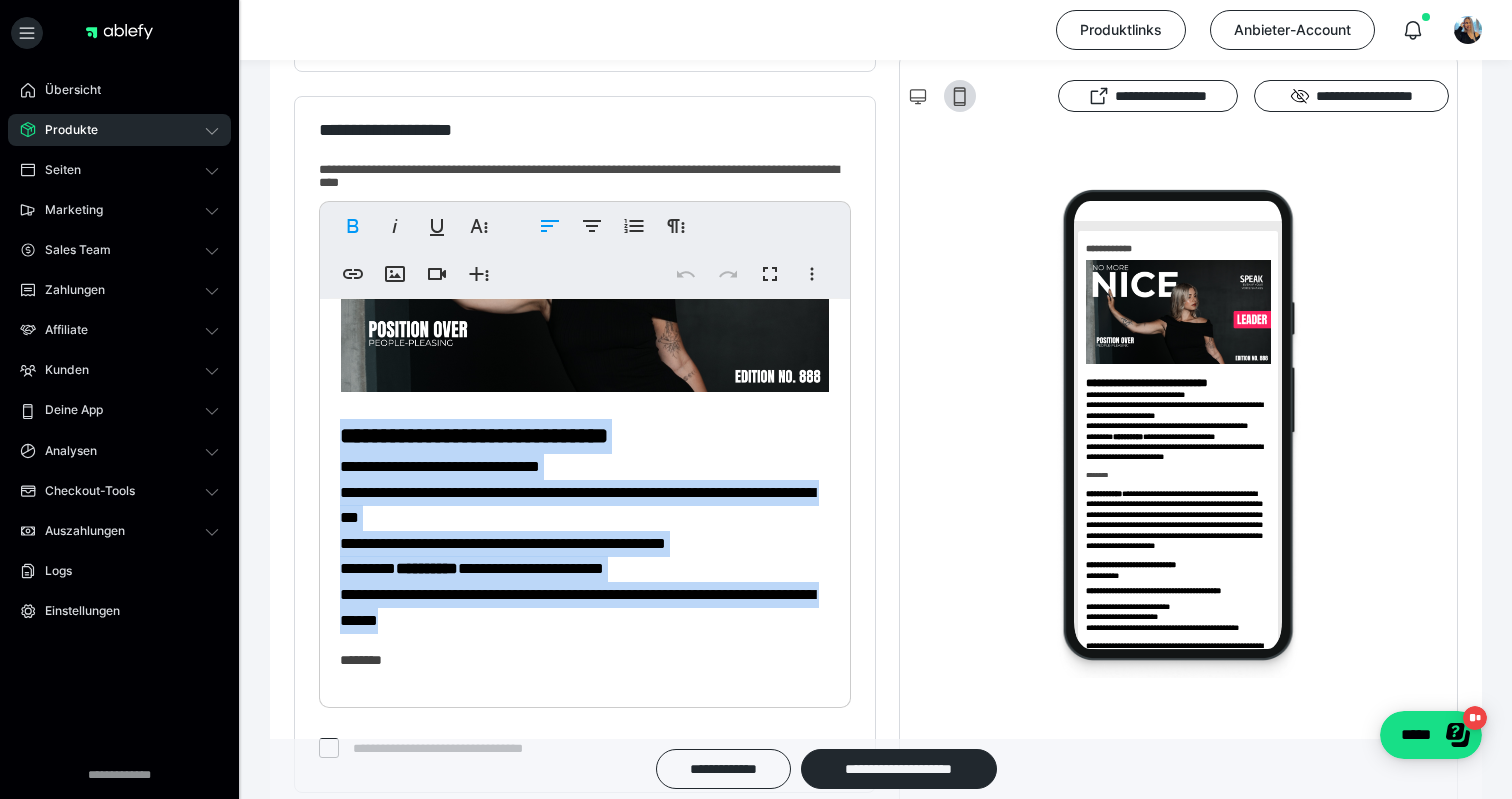 copy on "**********" 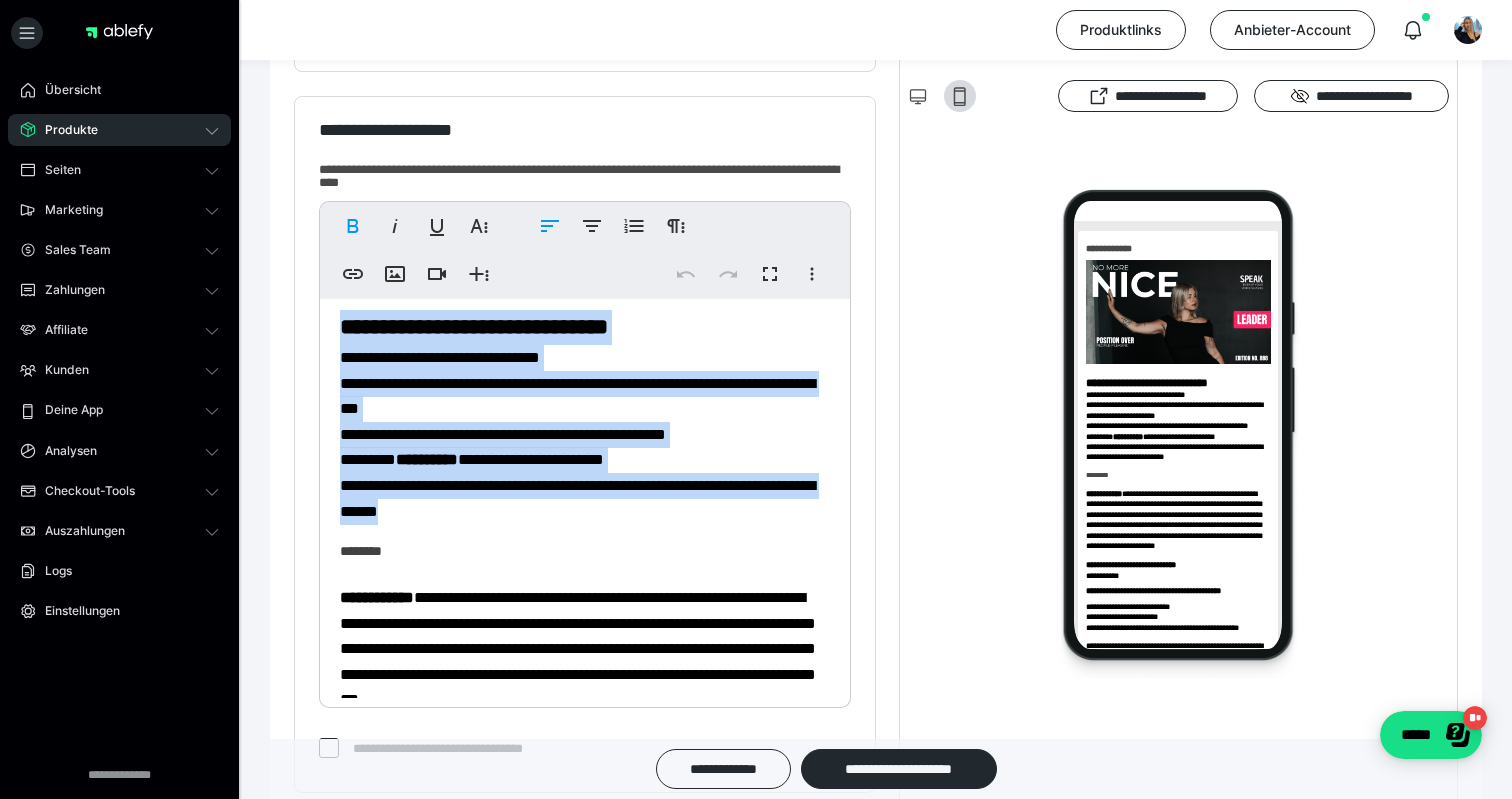 scroll, scrollTop: 320, scrollLeft: 0, axis: vertical 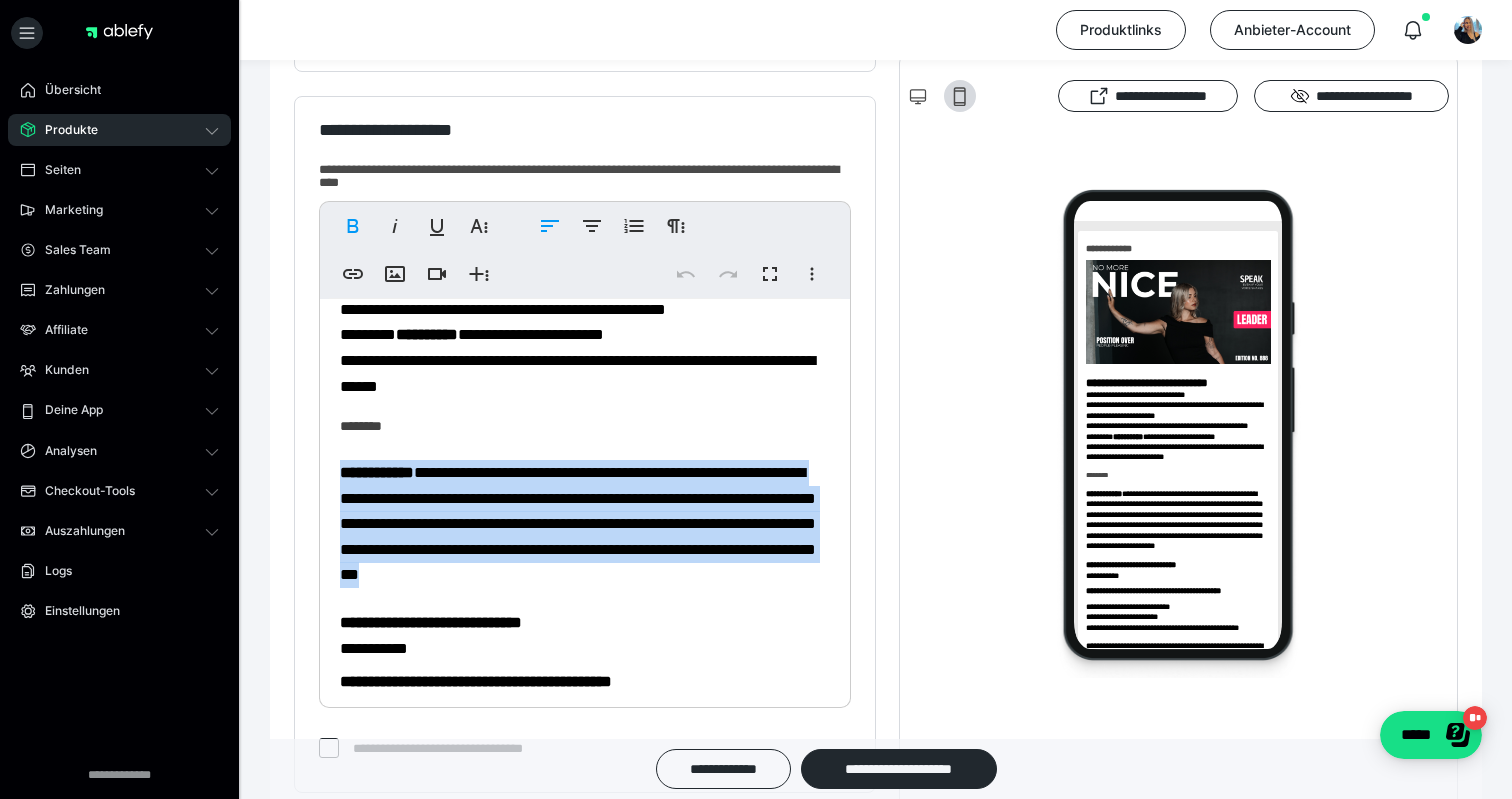 drag, startPoint x: 342, startPoint y: 469, endPoint x: 684, endPoint y: 592, distance: 363.446 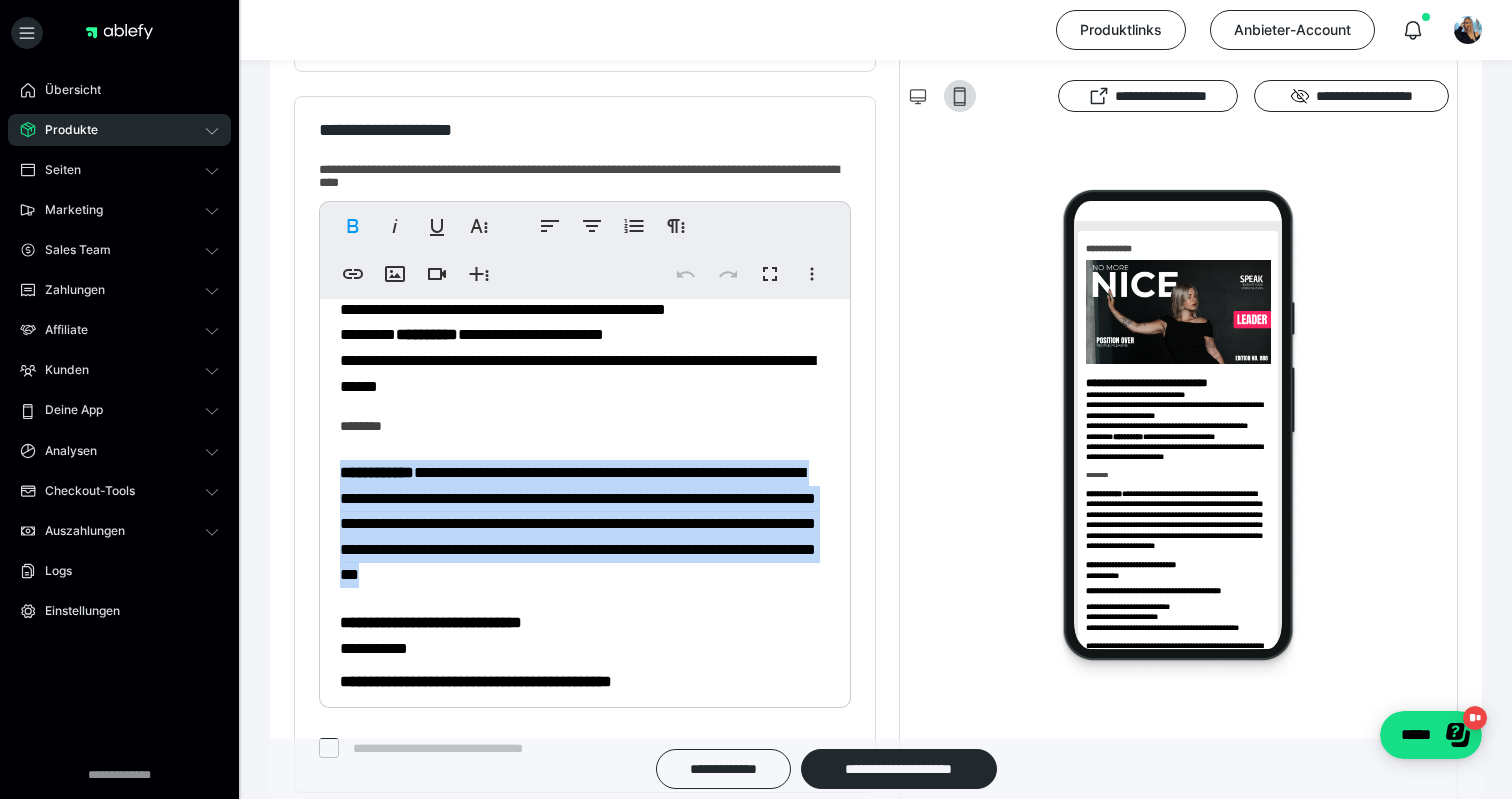 copy on "**********" 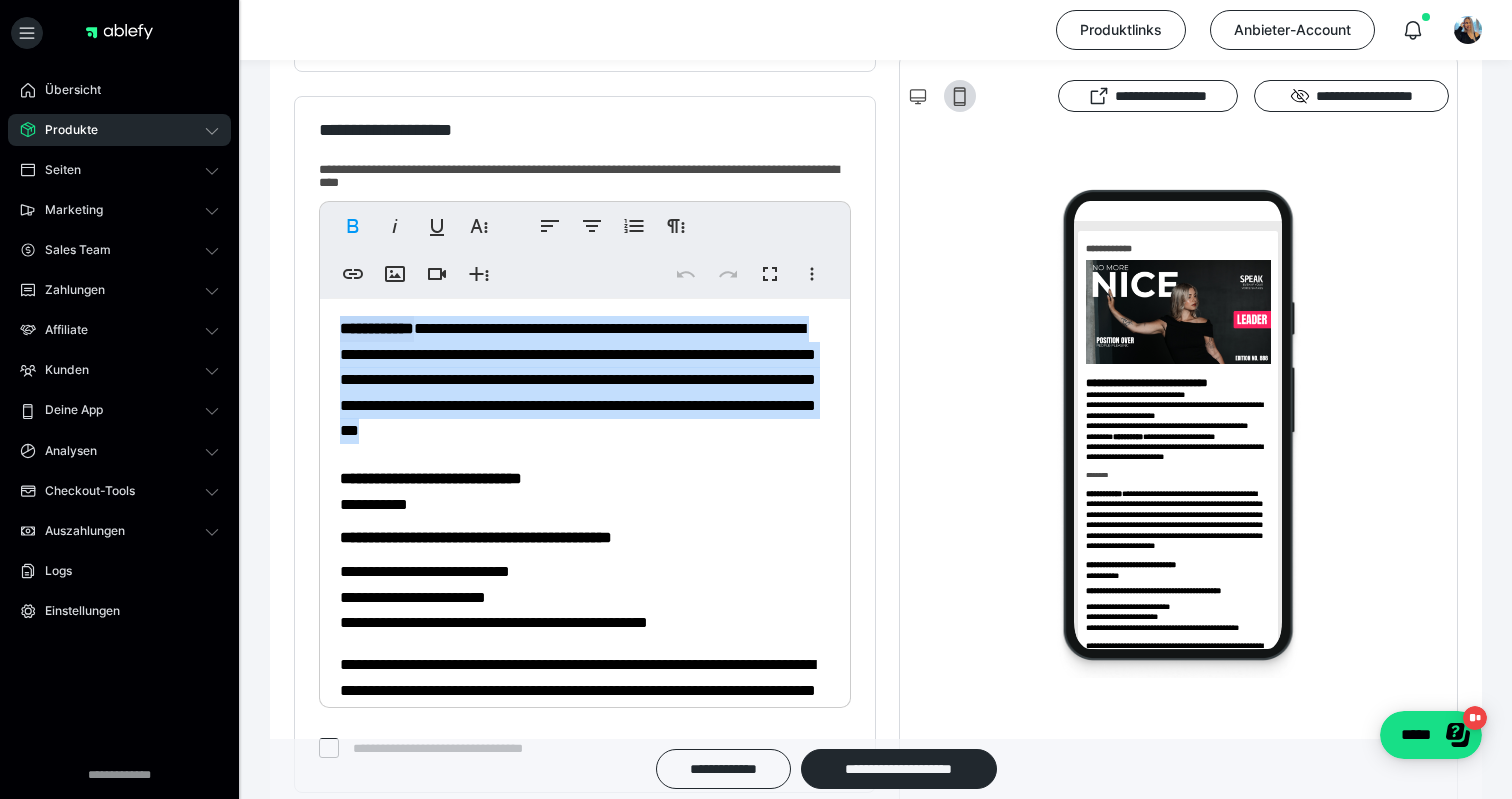 scroll, scrollTop: 586, scrollLeft: 0, axis: vertical 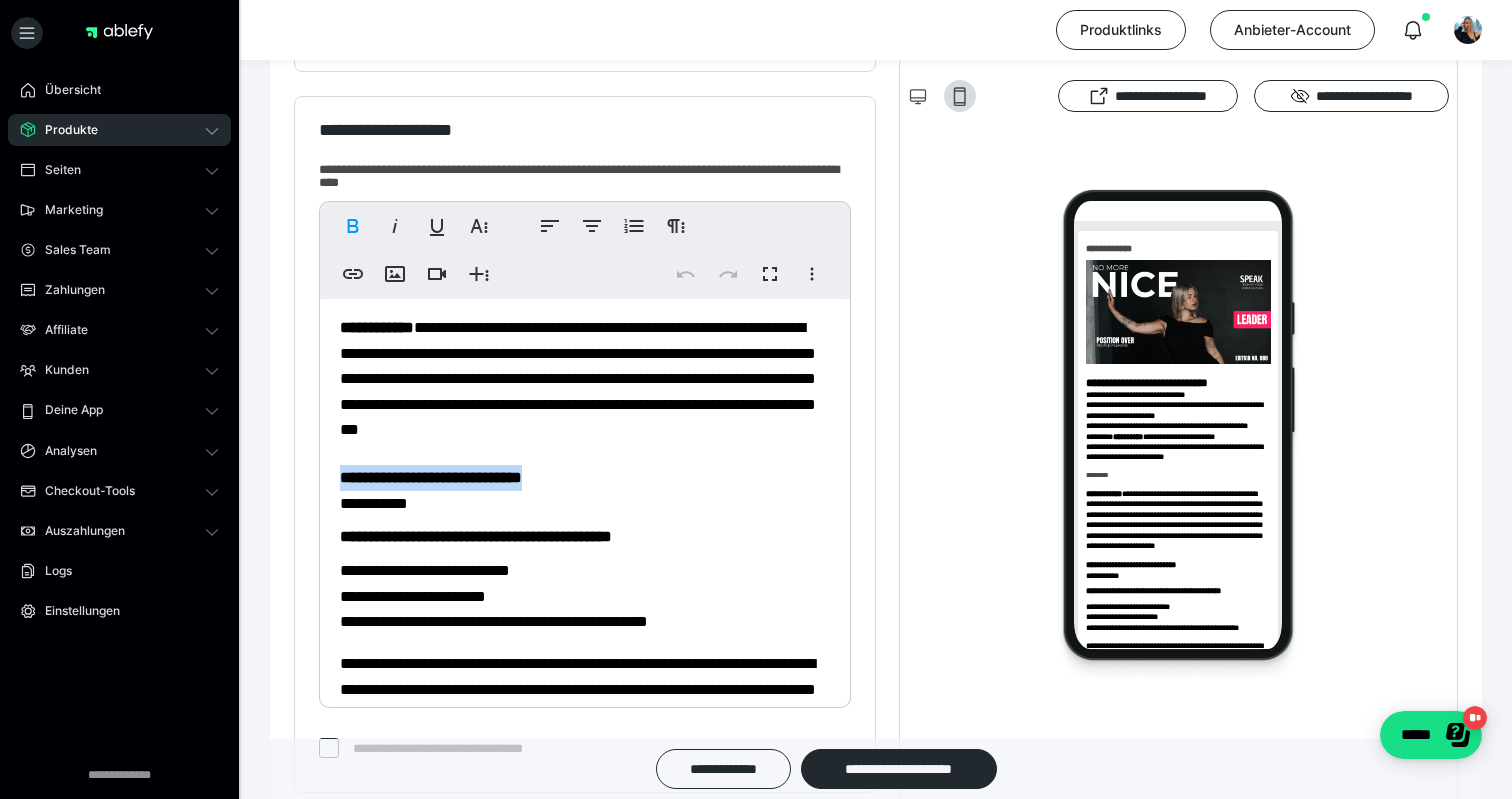 drag, startPoint x: 338, startPoint y: 494, endPoint x: 646, endPoint y: 490, distance: 308.02597 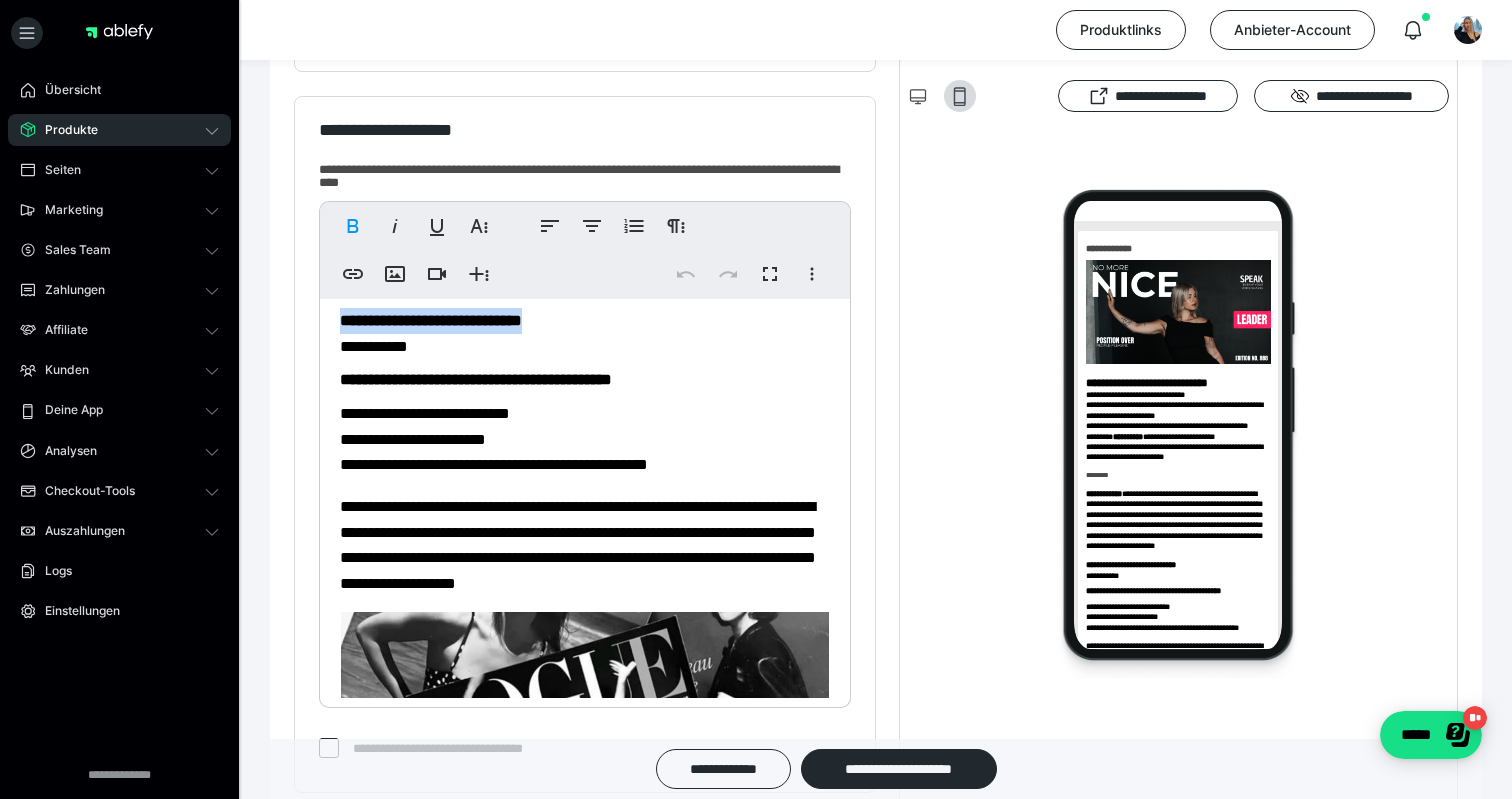 scroll, scrollTop: 745, scrollLeft: 0, axis: vertical 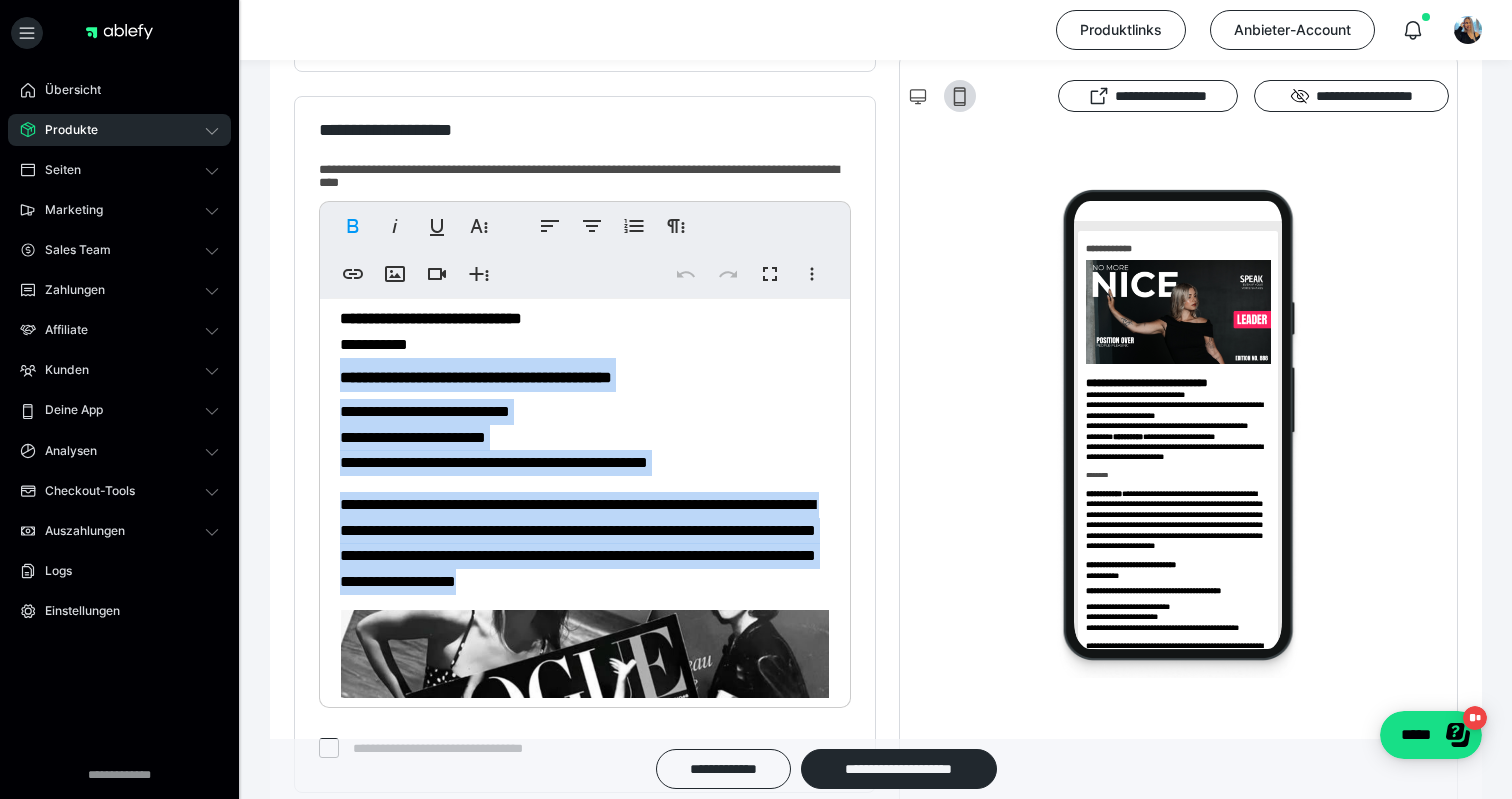 drag, startPoint x: 341, startPoint y: 389, endPoint x: 614, endPoint y: 611, distance: 351.87073 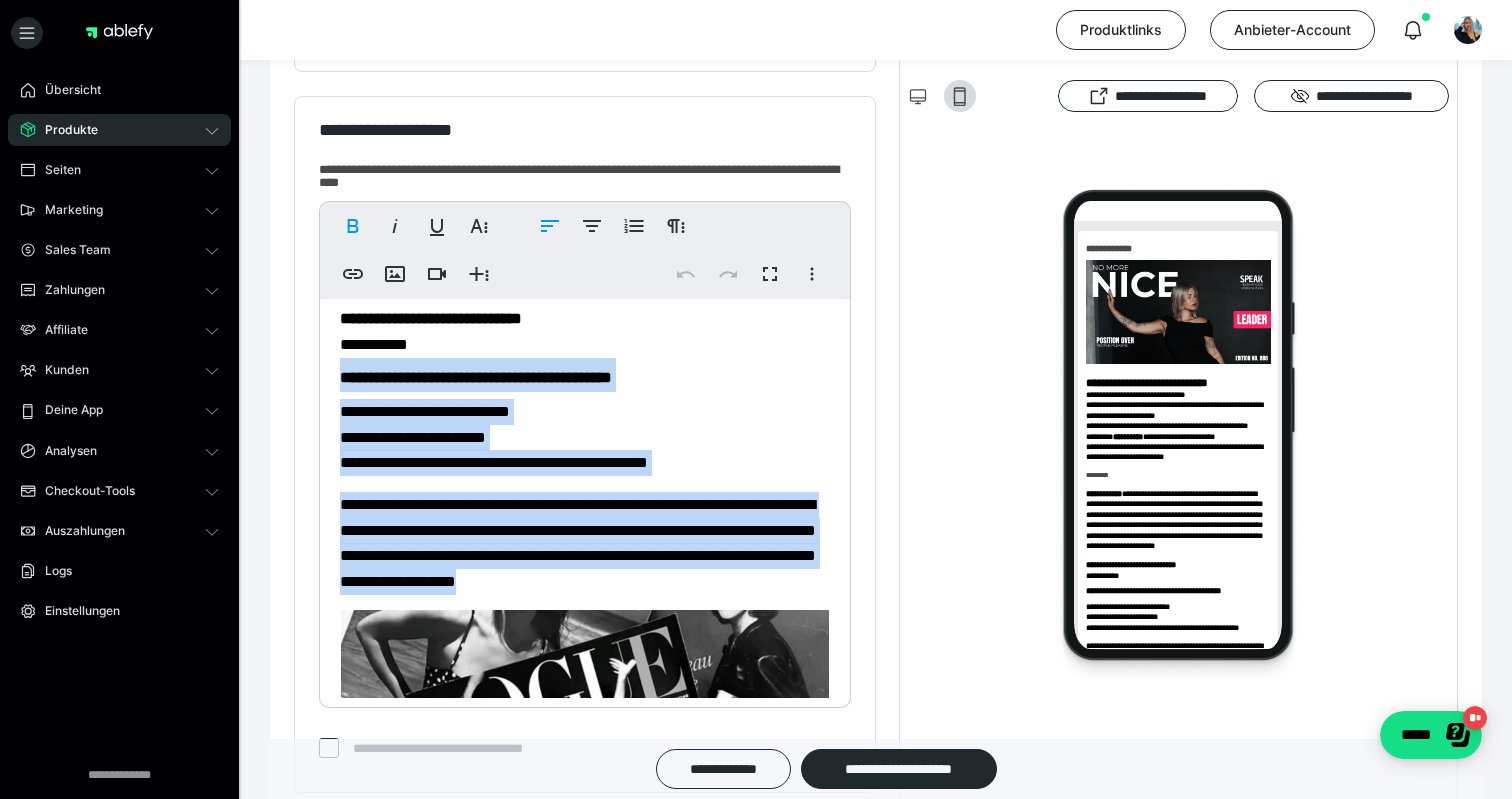 copy on "**********" 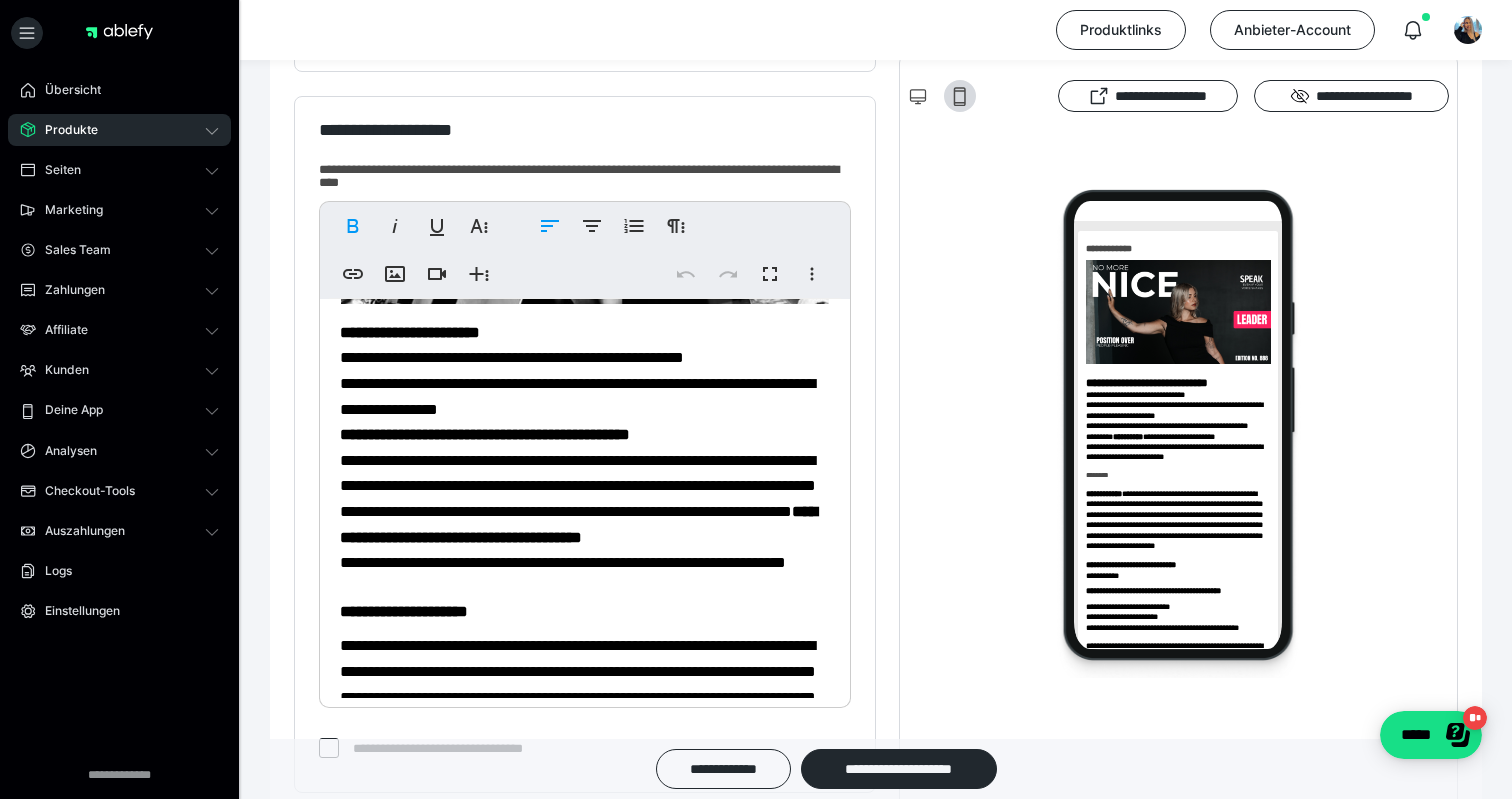 scroll, scrollTop: 1374, scrollLeft: 0, axis: vertical 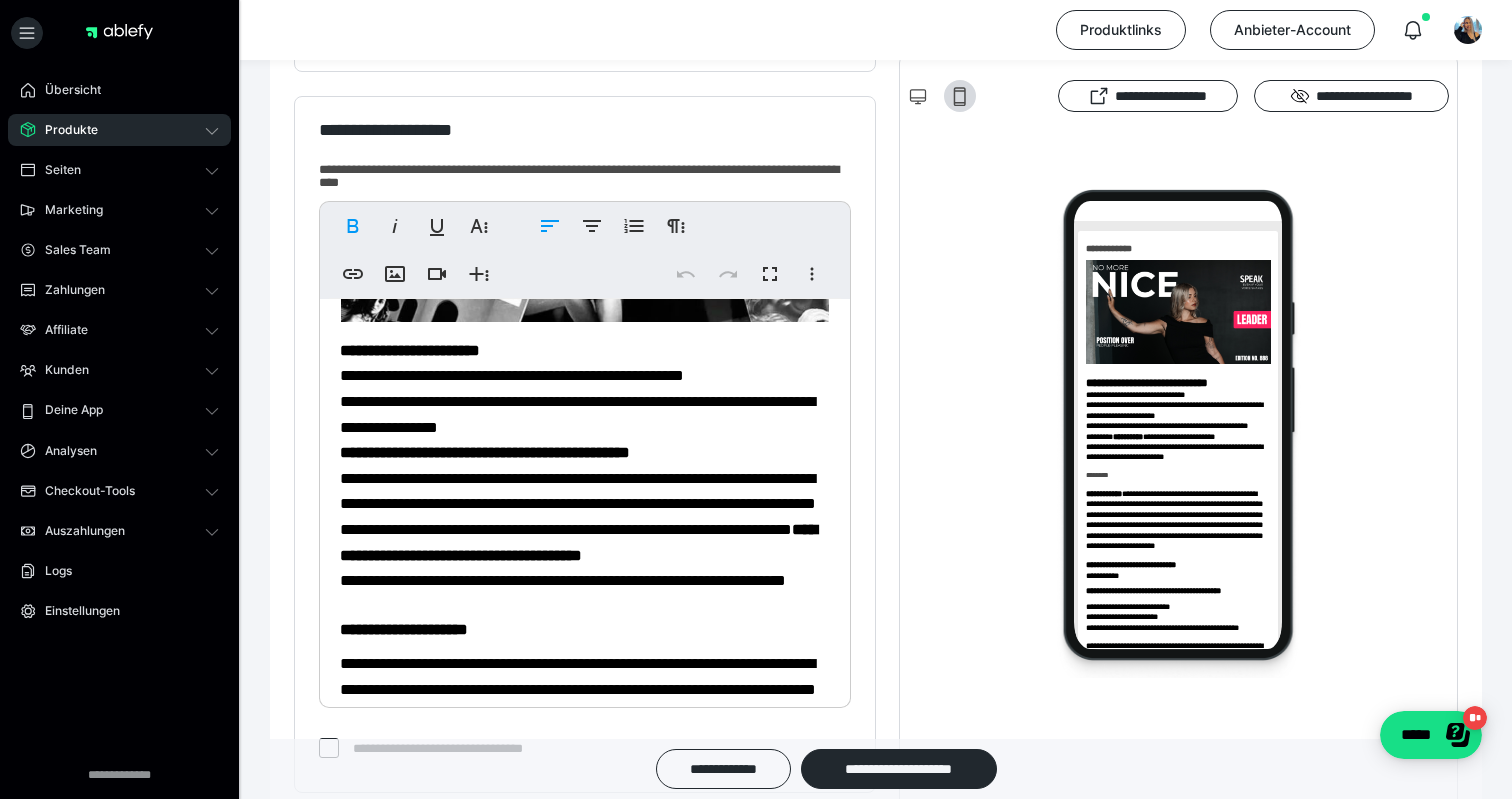click on "**********" at bounding box center [578, 478] 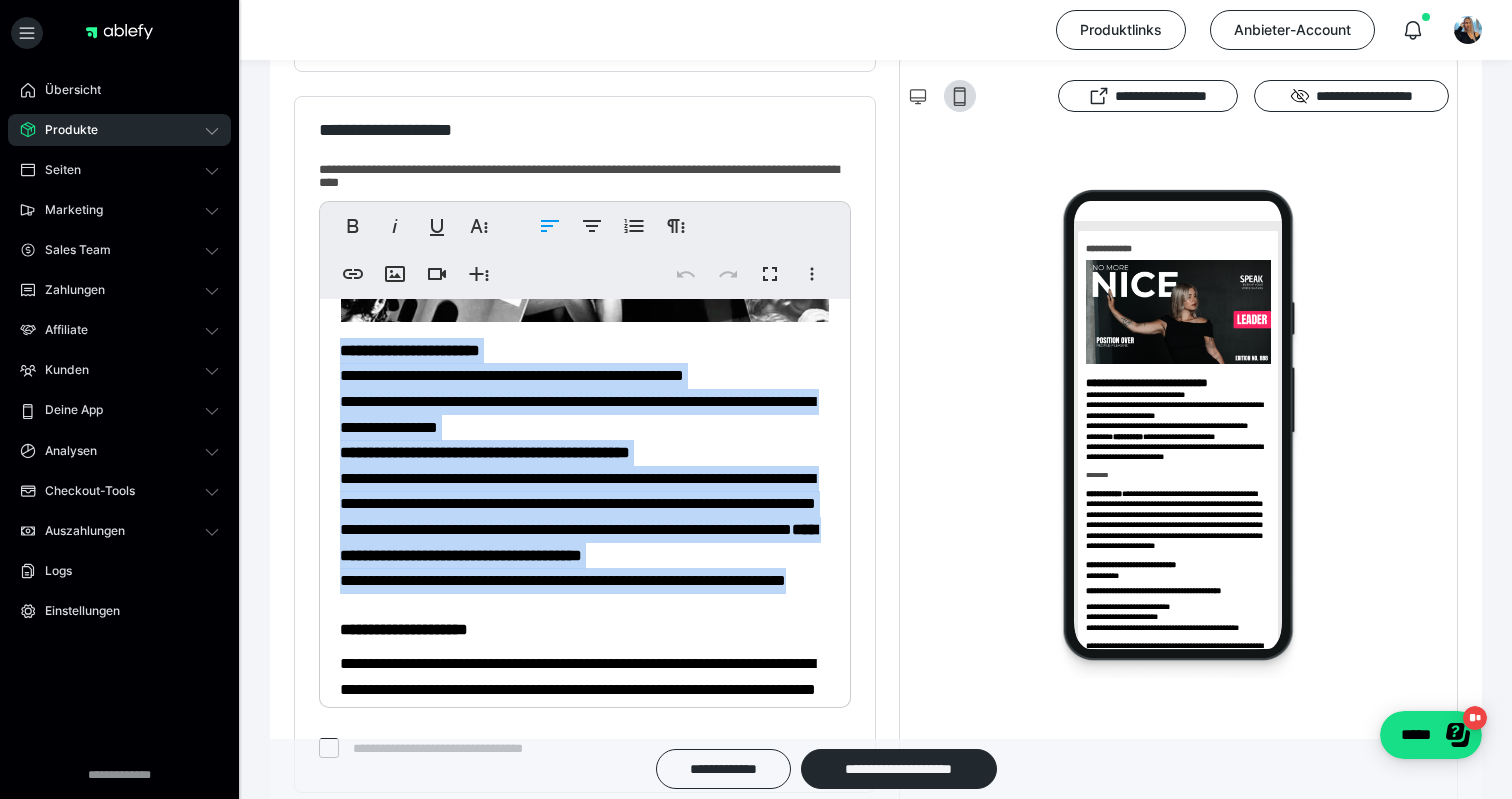 drag, startPoint x: 339, startPoint y: 382, endPoint x: 487, endPoint y: 661, distance: 315.8243 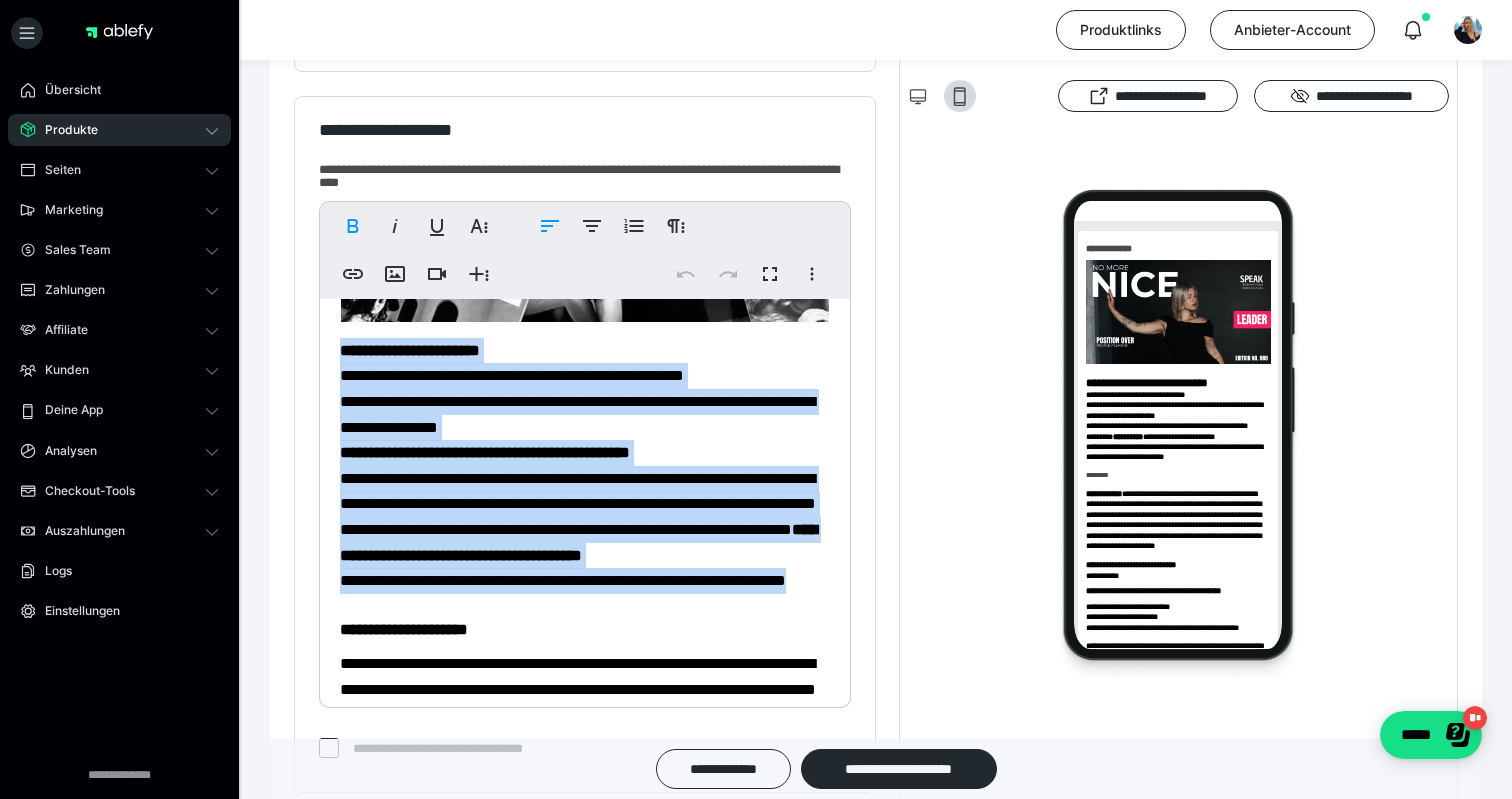 copy on "**********" 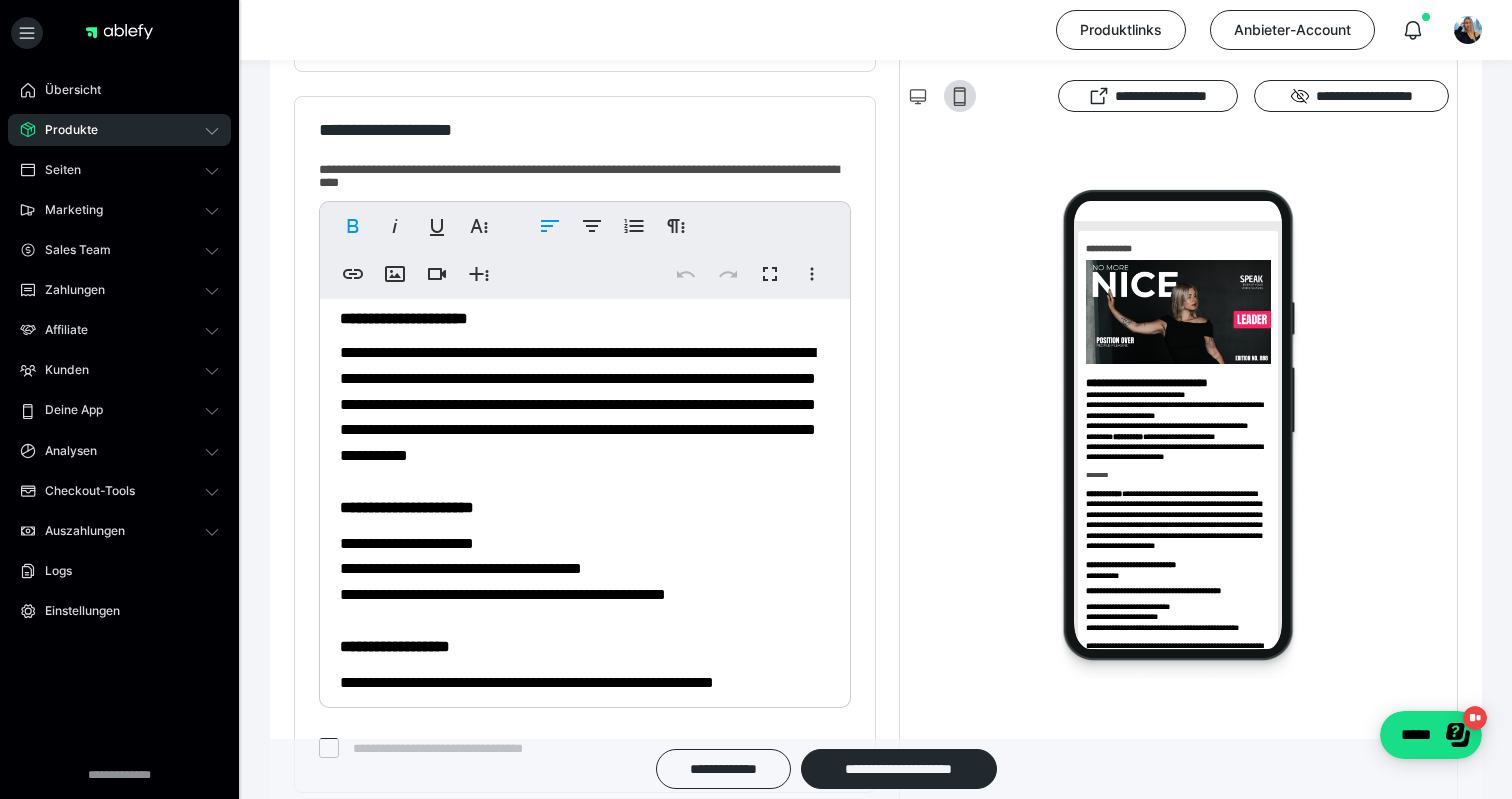 scroll, scrollTop: 1657, scrollLeft: 0, axis: vertical 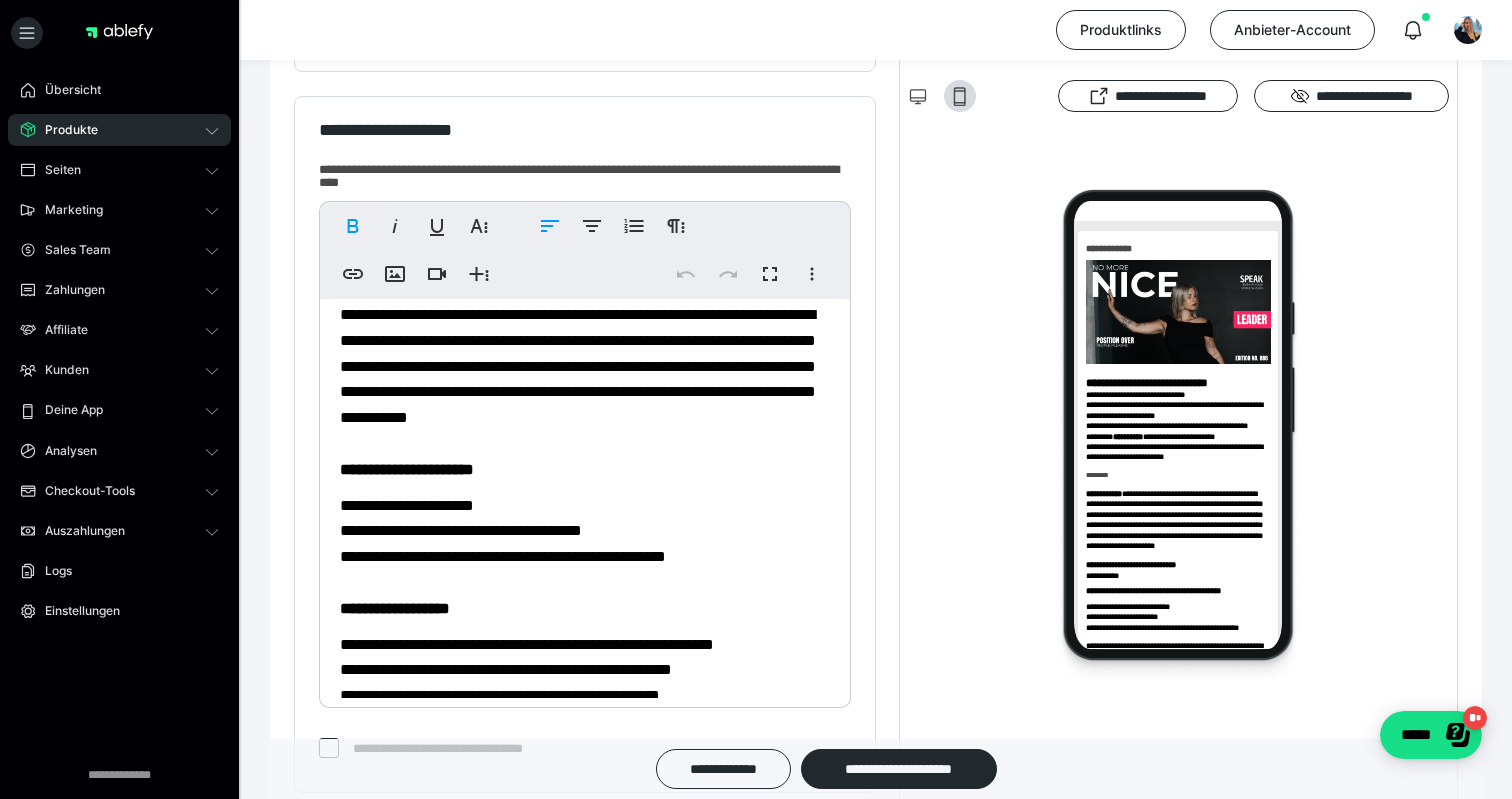 click on "**********" at bounding box center [578, 365] 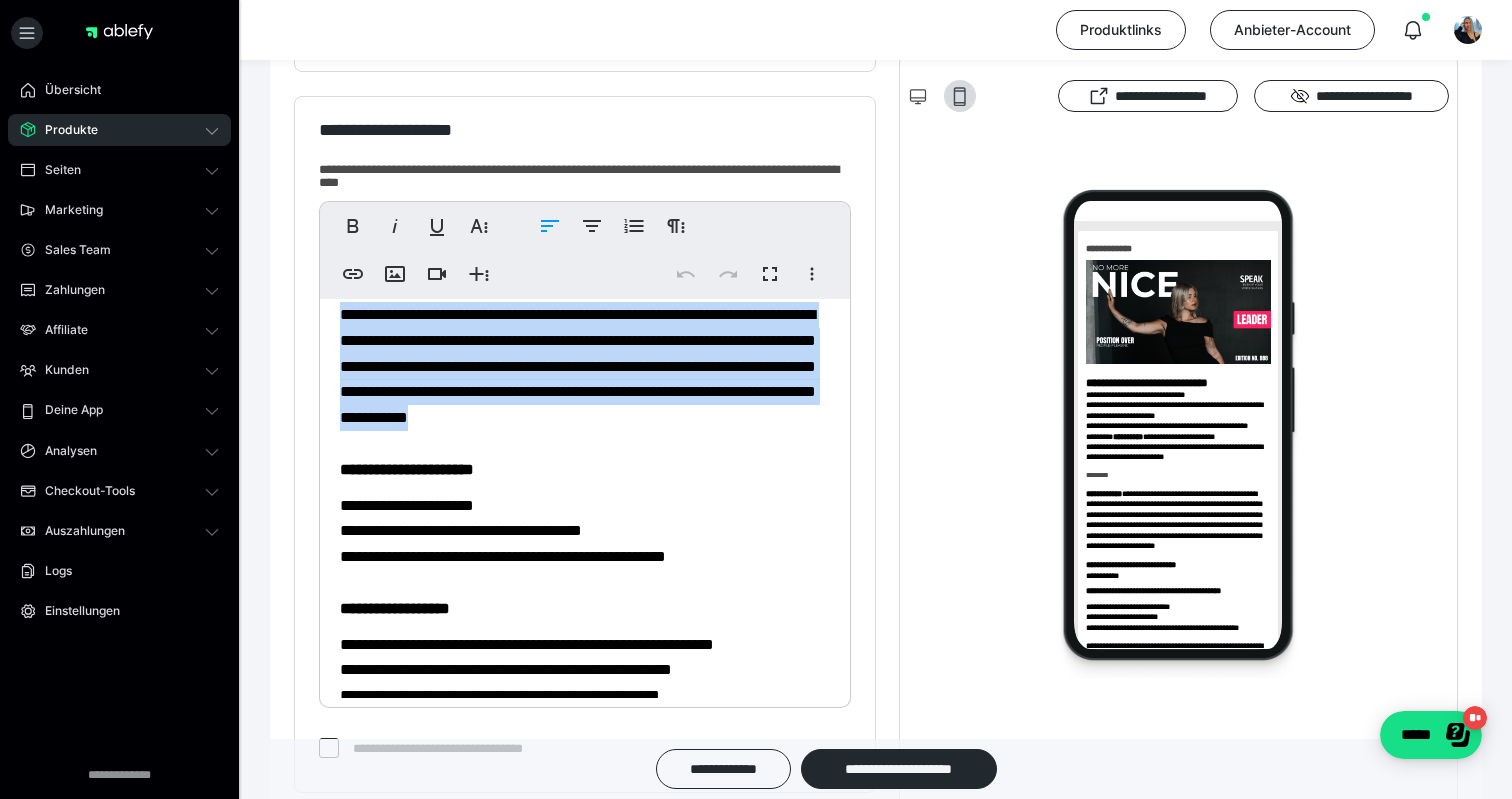 drag, startPoint x: 340, startPoint y: 352, endPoint x: 494, endPoint y: 549, distance: 250.04999 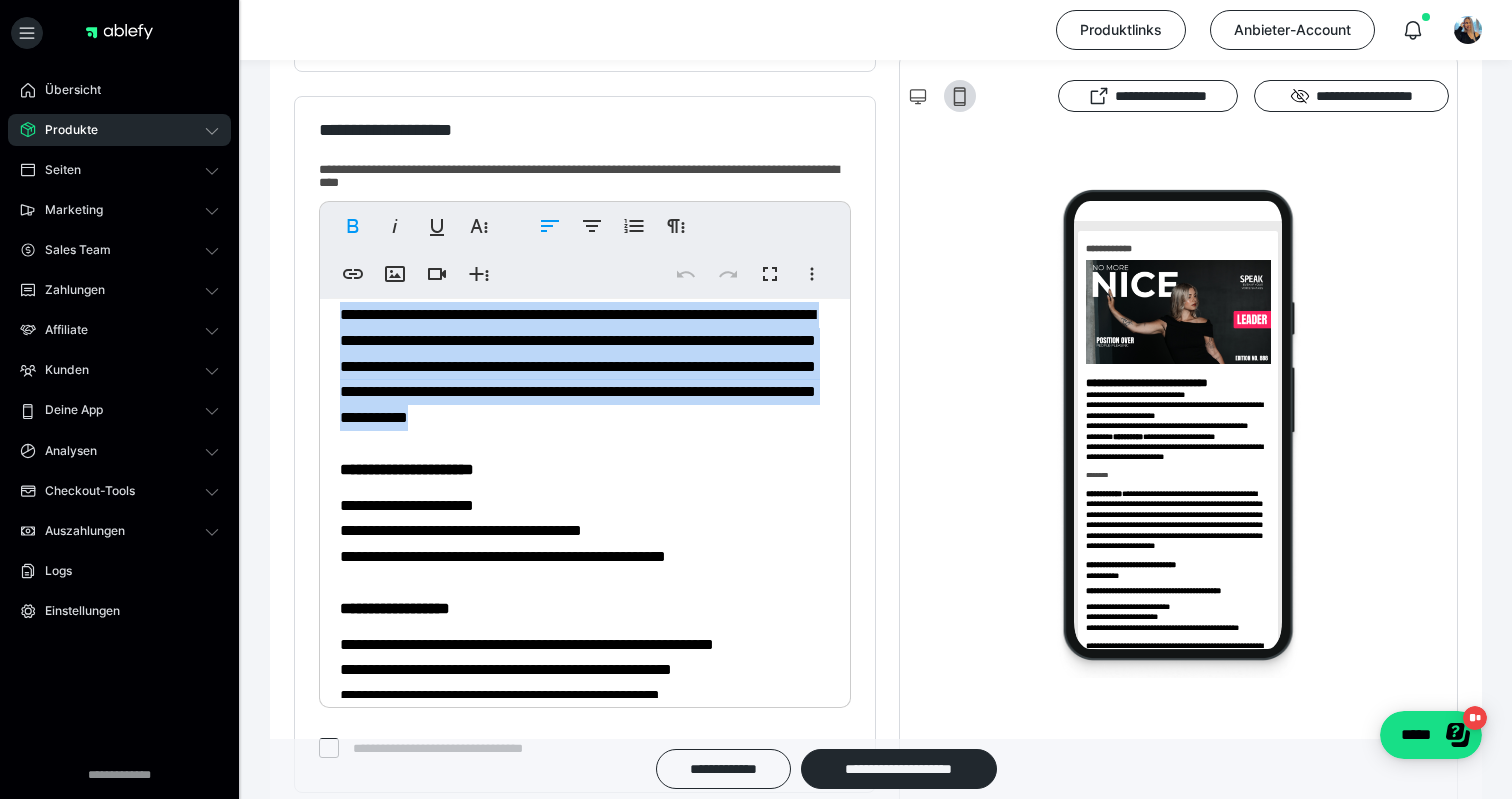 copy on "**********" 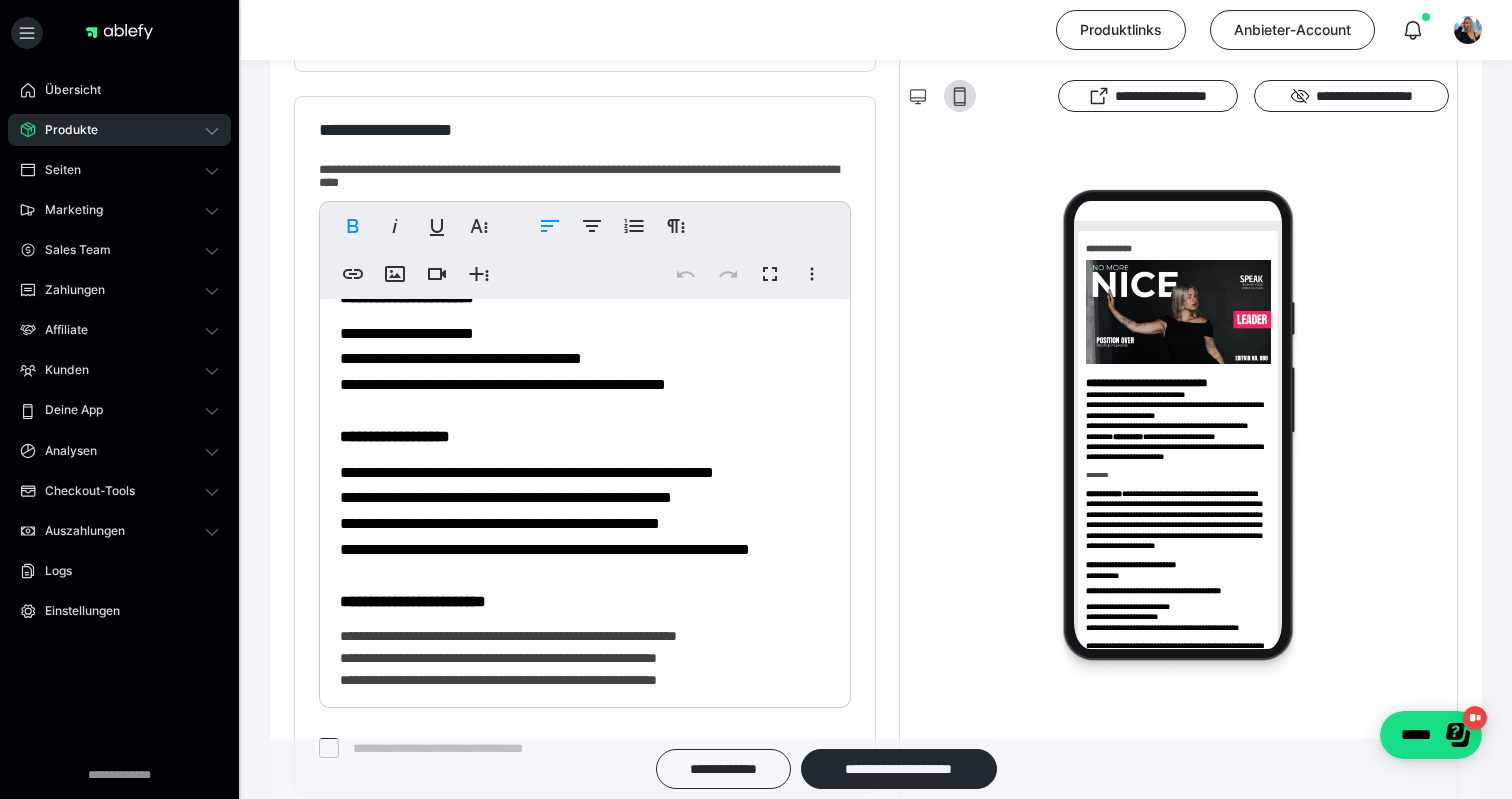 scroll, scrollTop: 1836, scrollLeft: 0, axis: vertical 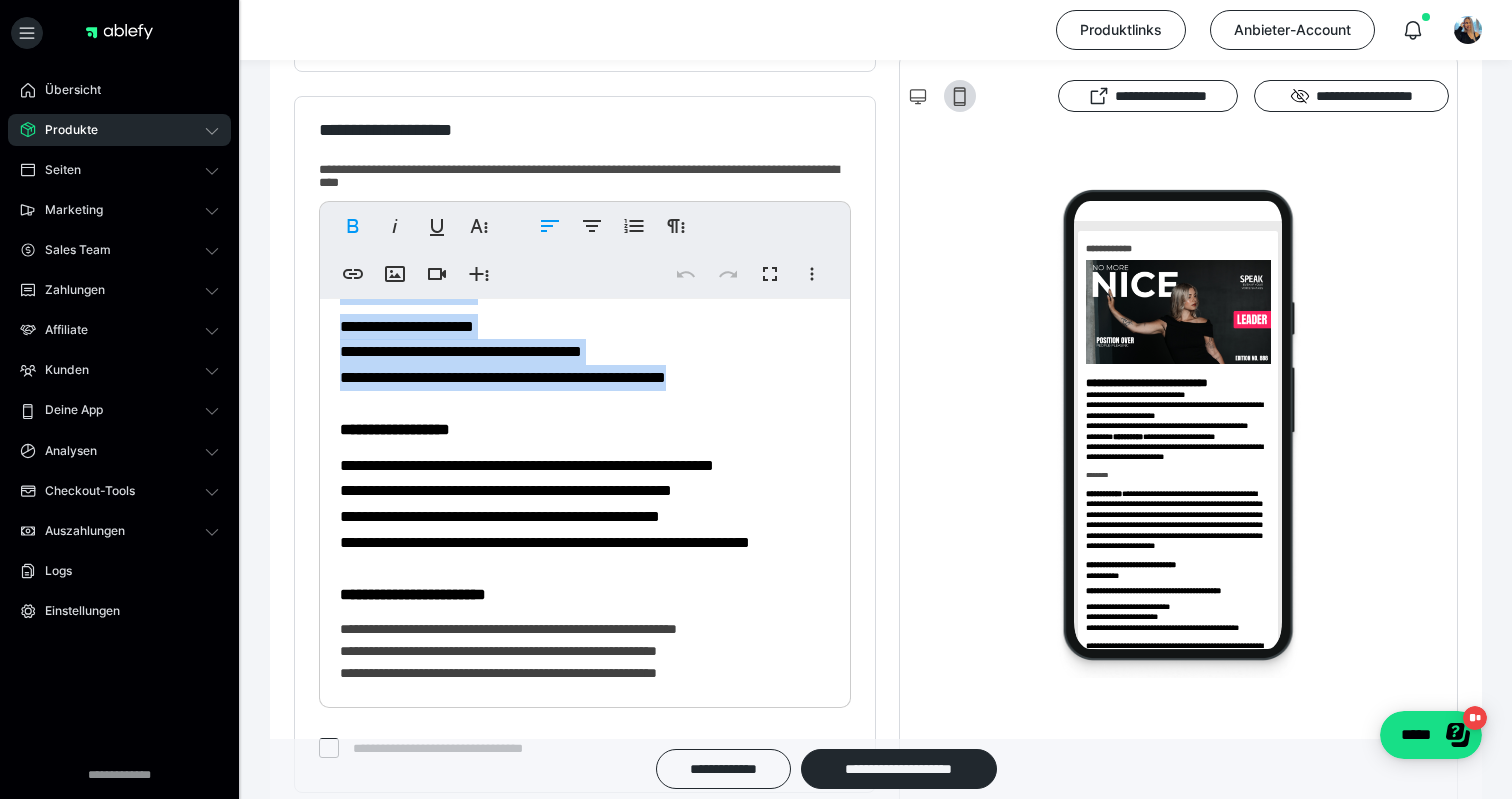 drag, startPoint x: 339, startPoint y: 415, endPoint x: 803, endPoint y: 498, distance: 471.36505 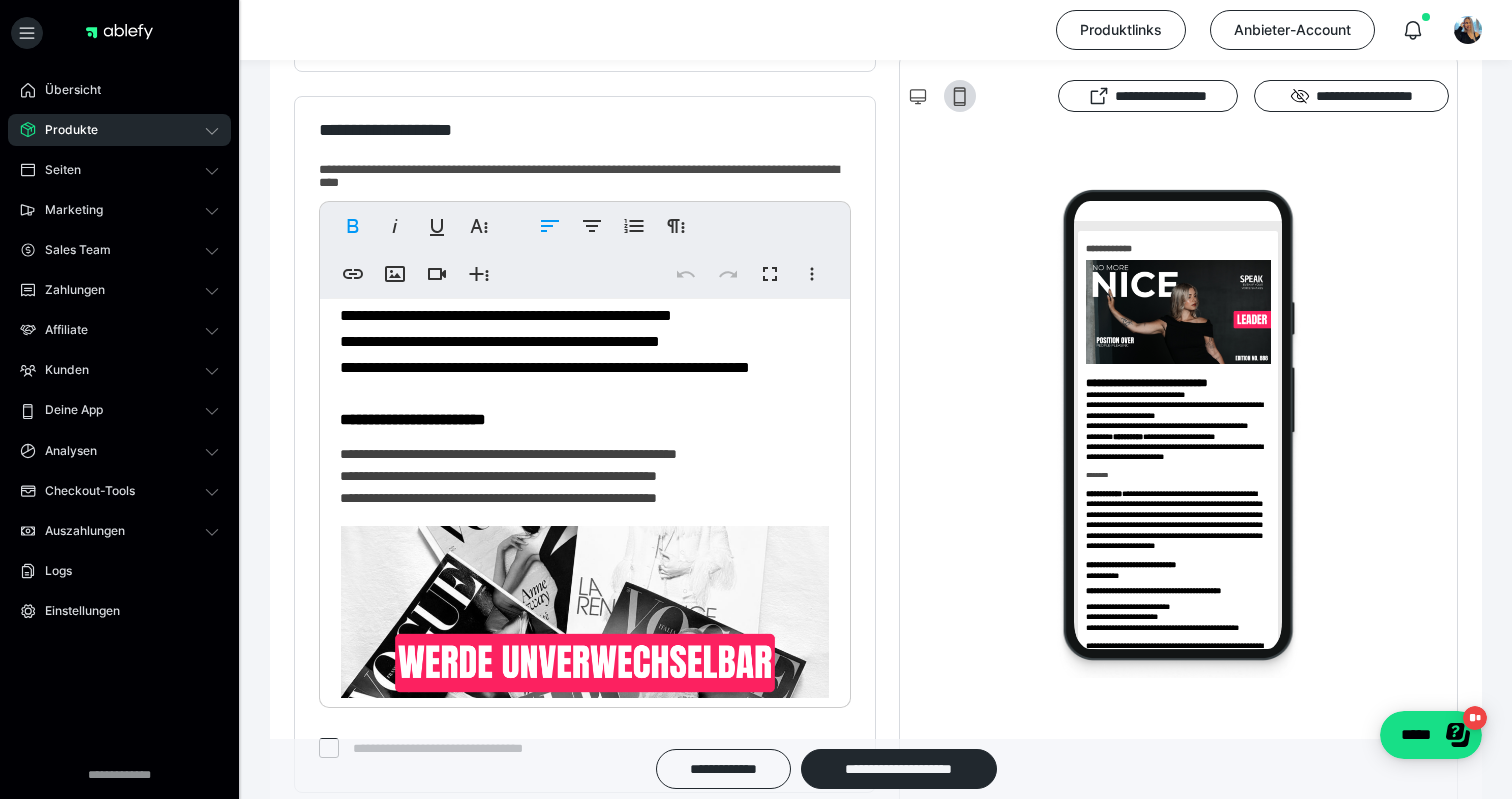 scroll, scrollTop: 2017, scrollLeft: 0, axis: vertical 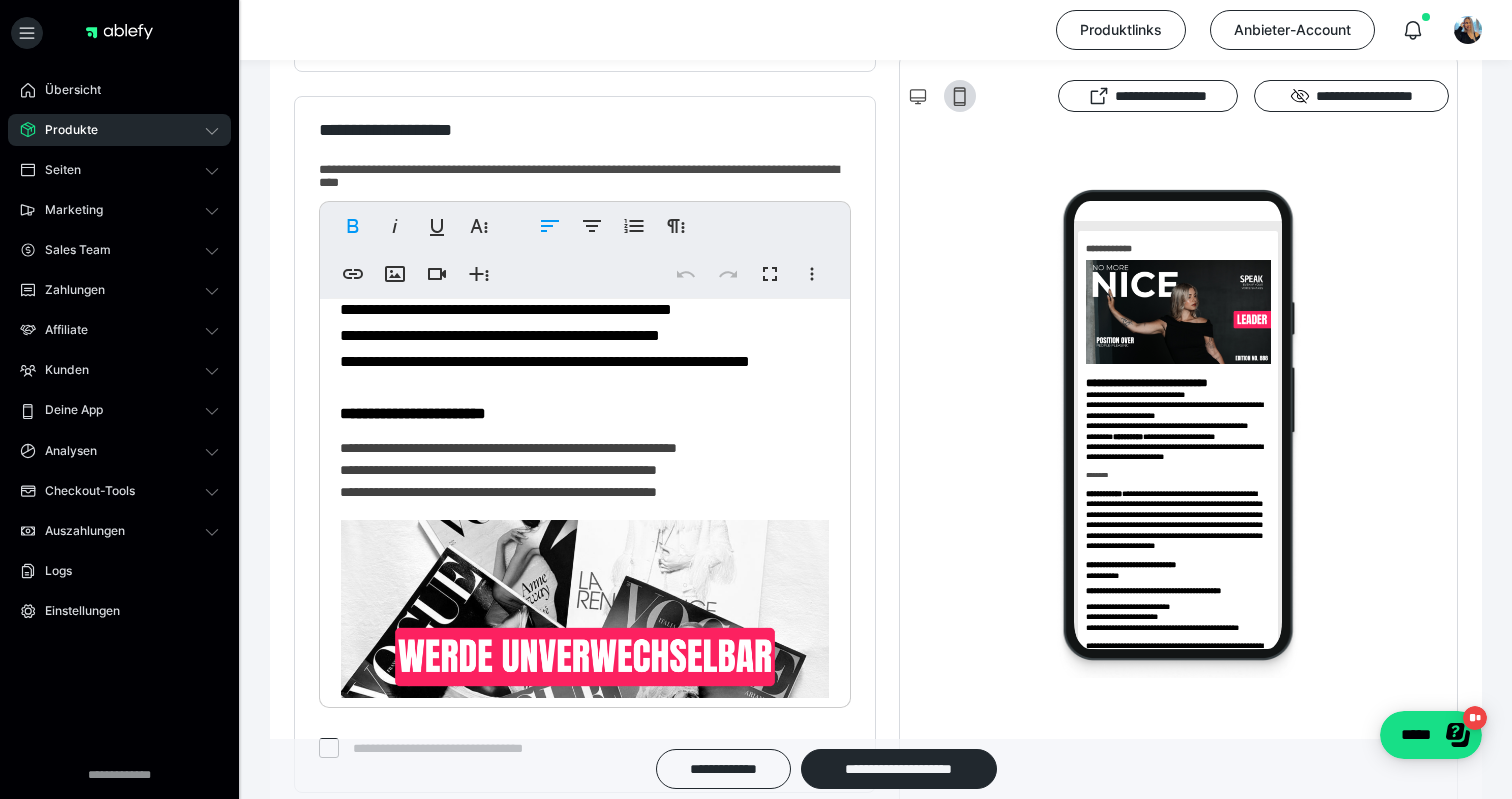 click on "**********" at bounding box center (585, -320) 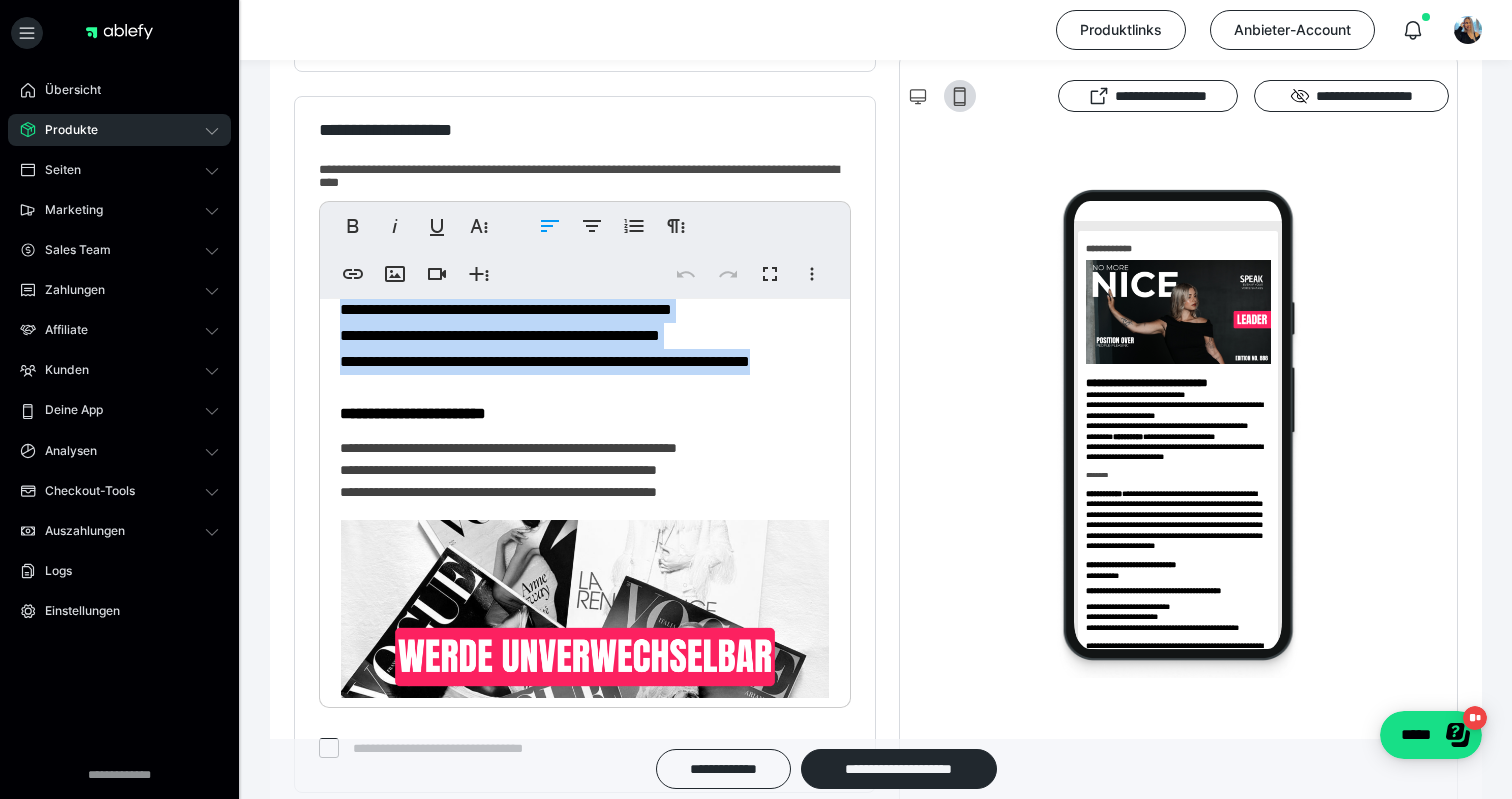 drag, startPoint x: 336, startPoint y: 369, endPoint x: 752, endPoint y: 531, distance: 446.4303 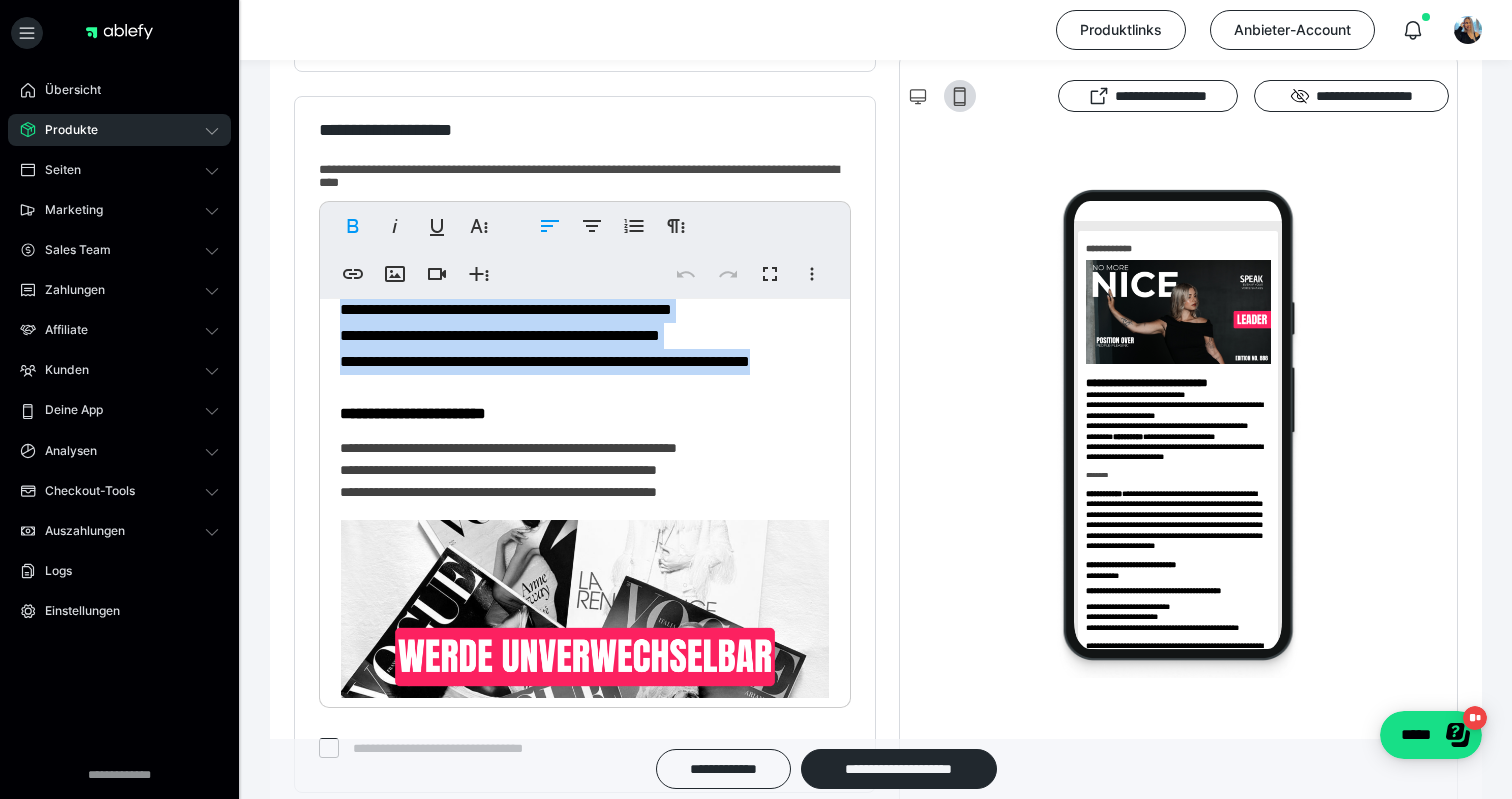 copy on "**********" 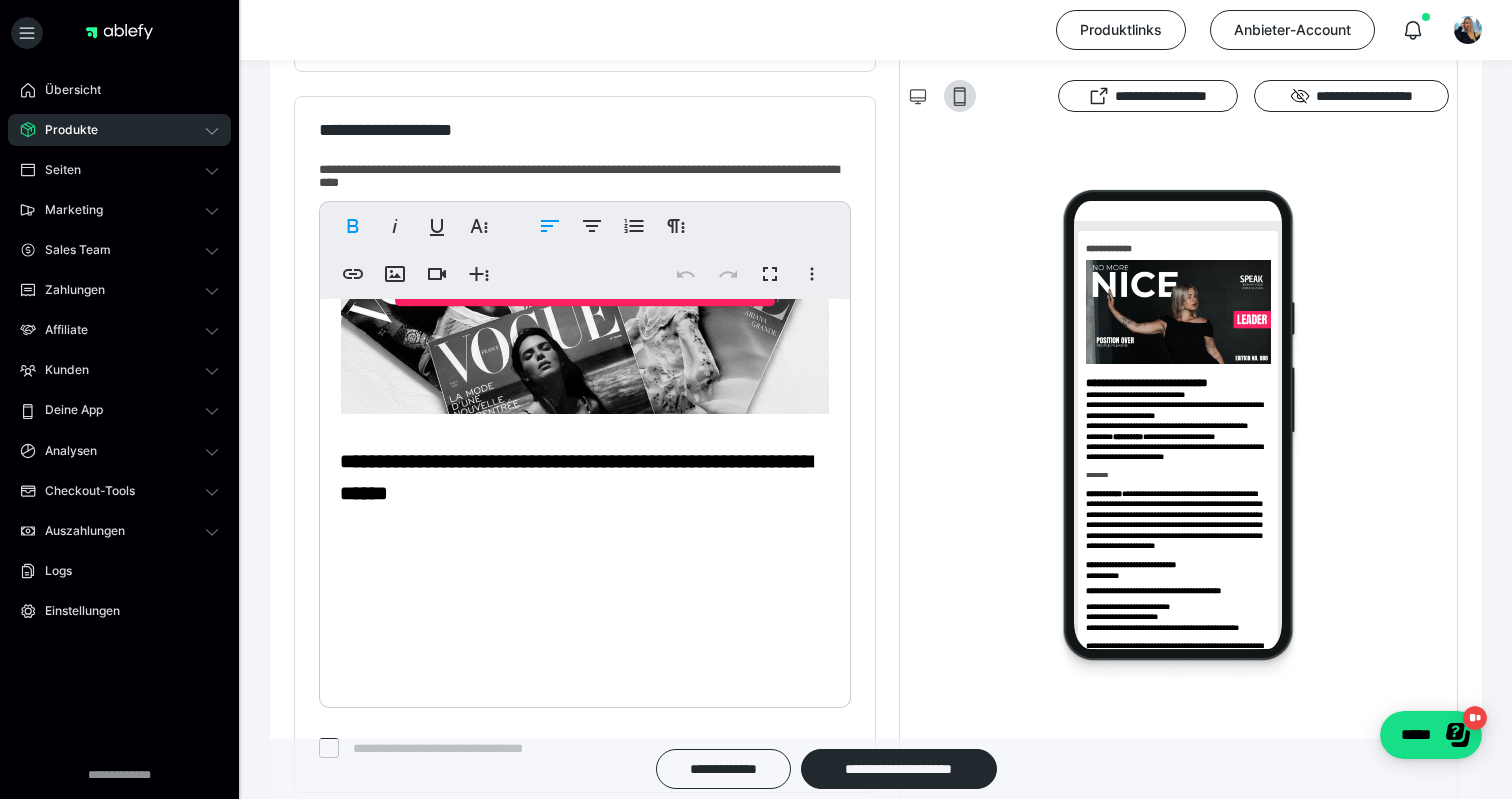 scroll, scrollTop: 2397, scrollLeft: 0, axis: vertical 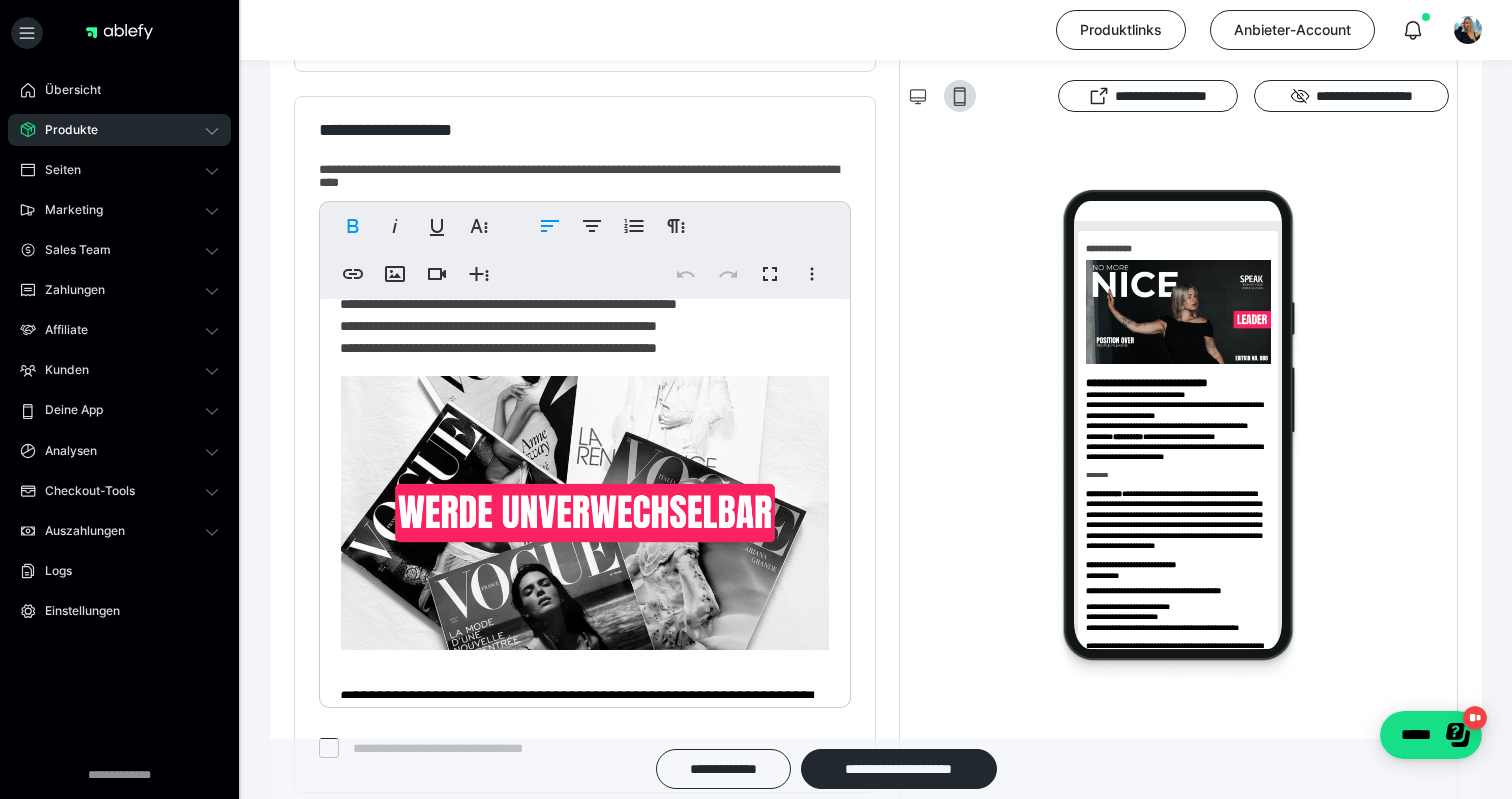 click on "**********" at bounding box center (407, -35) 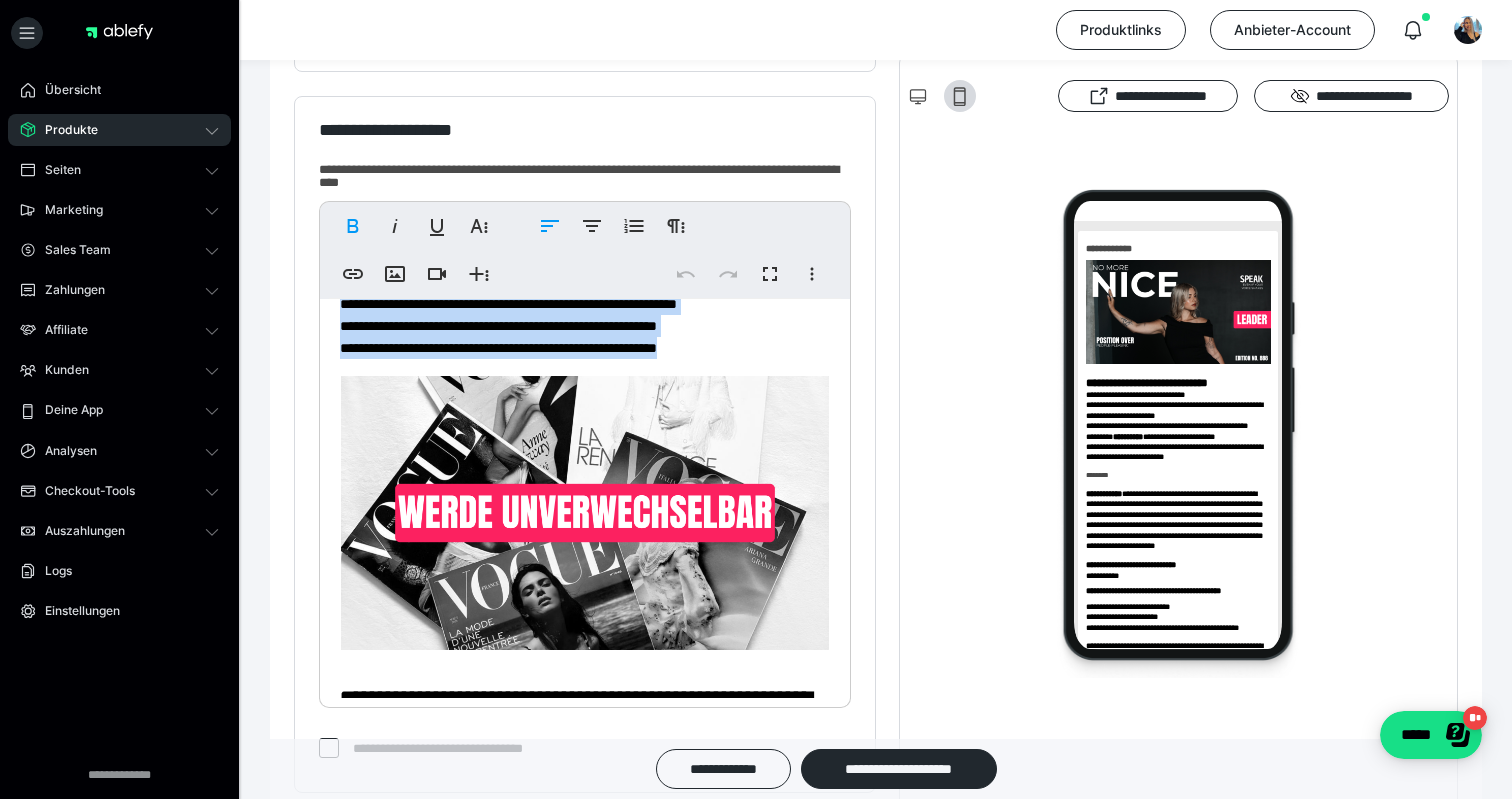 drag, startPoint x: 340, startPoint y: 442, endPoint x: 748, endPoint y: 514, distance: 414.30423 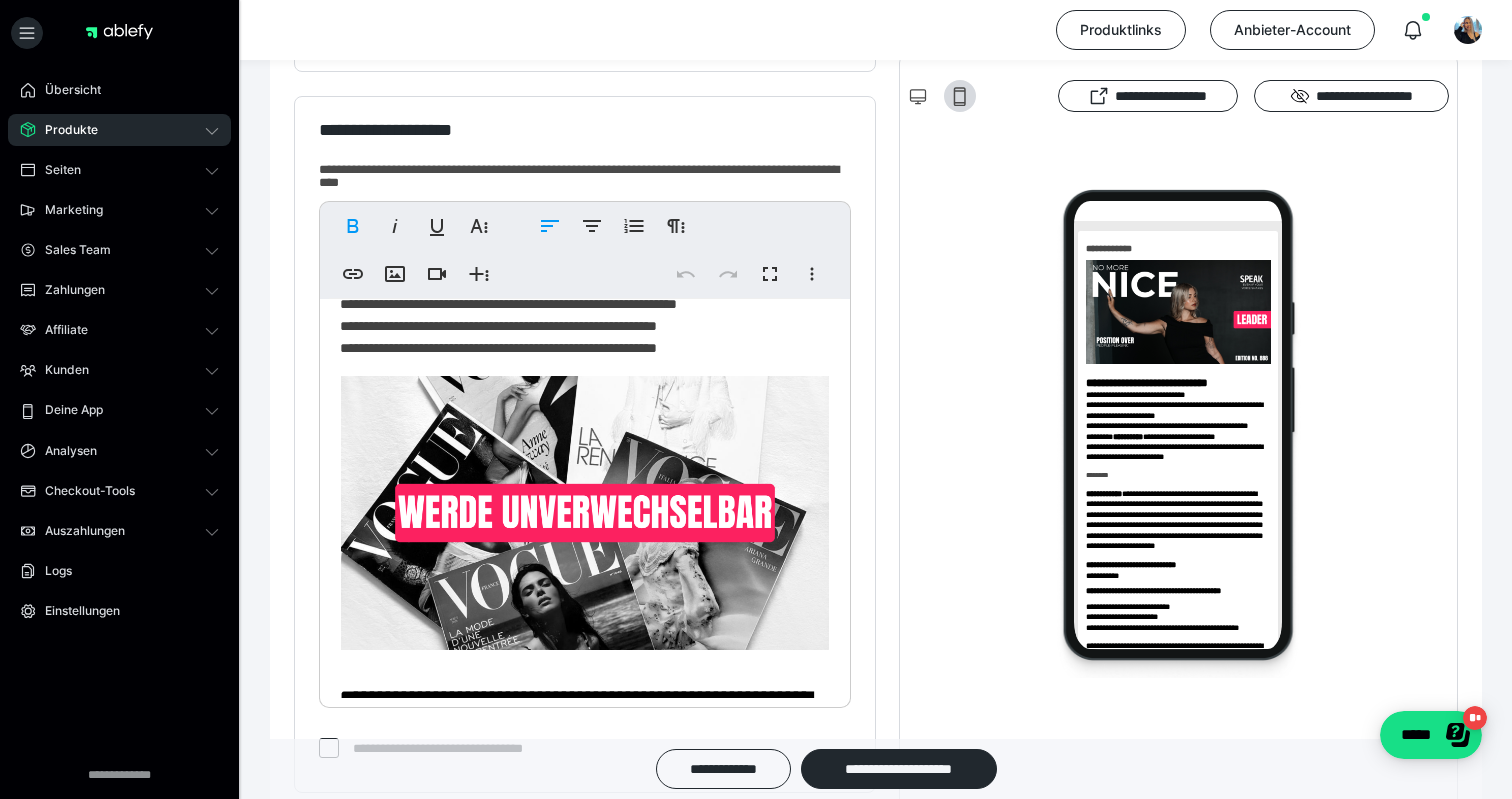 click on "**********" at bounding box center (585, 326) 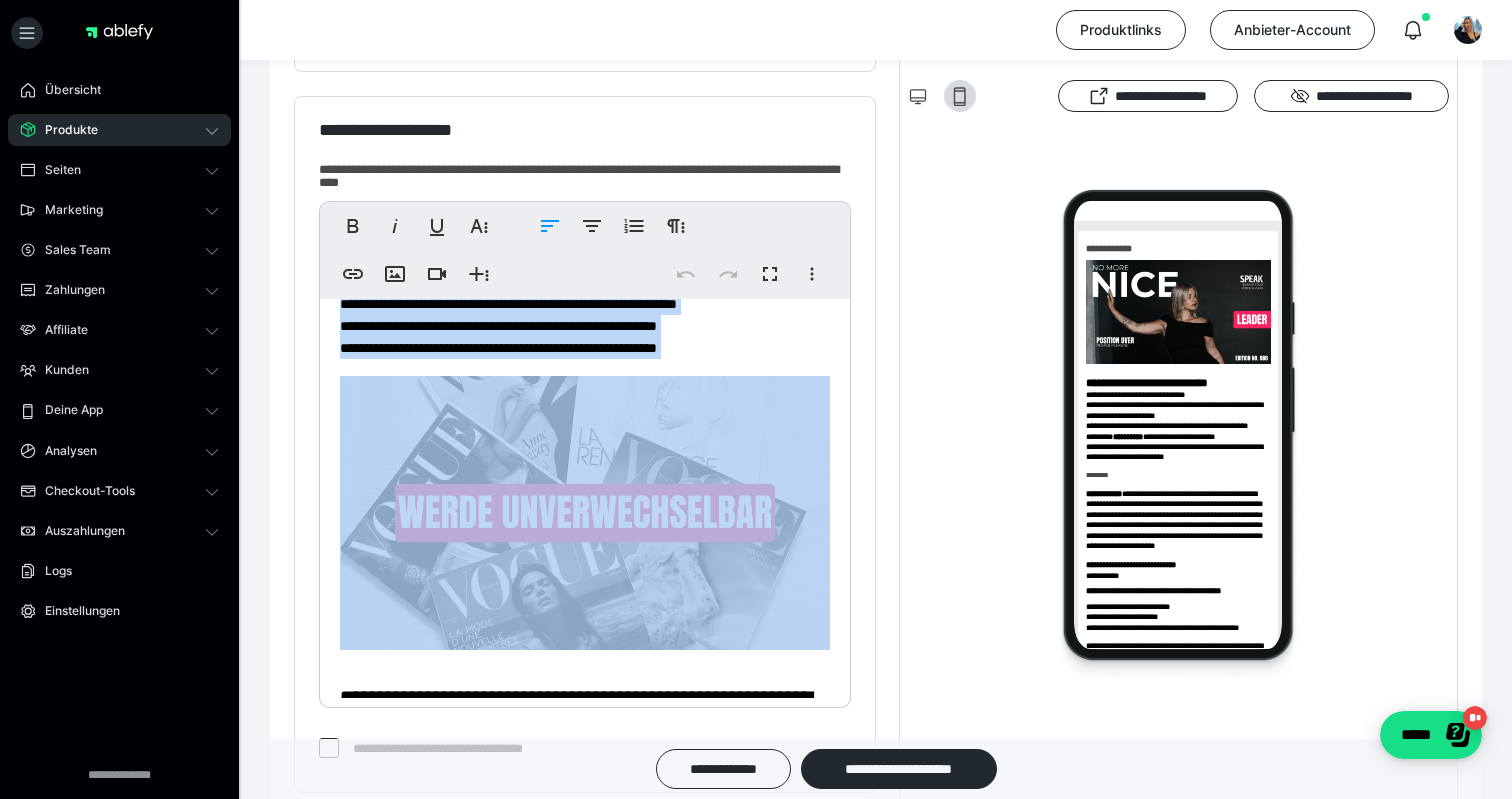 drag, startPoint x: 756, startPoint y: 517, endPoint x: 335, endPoint y: 471, distance: 423.5056 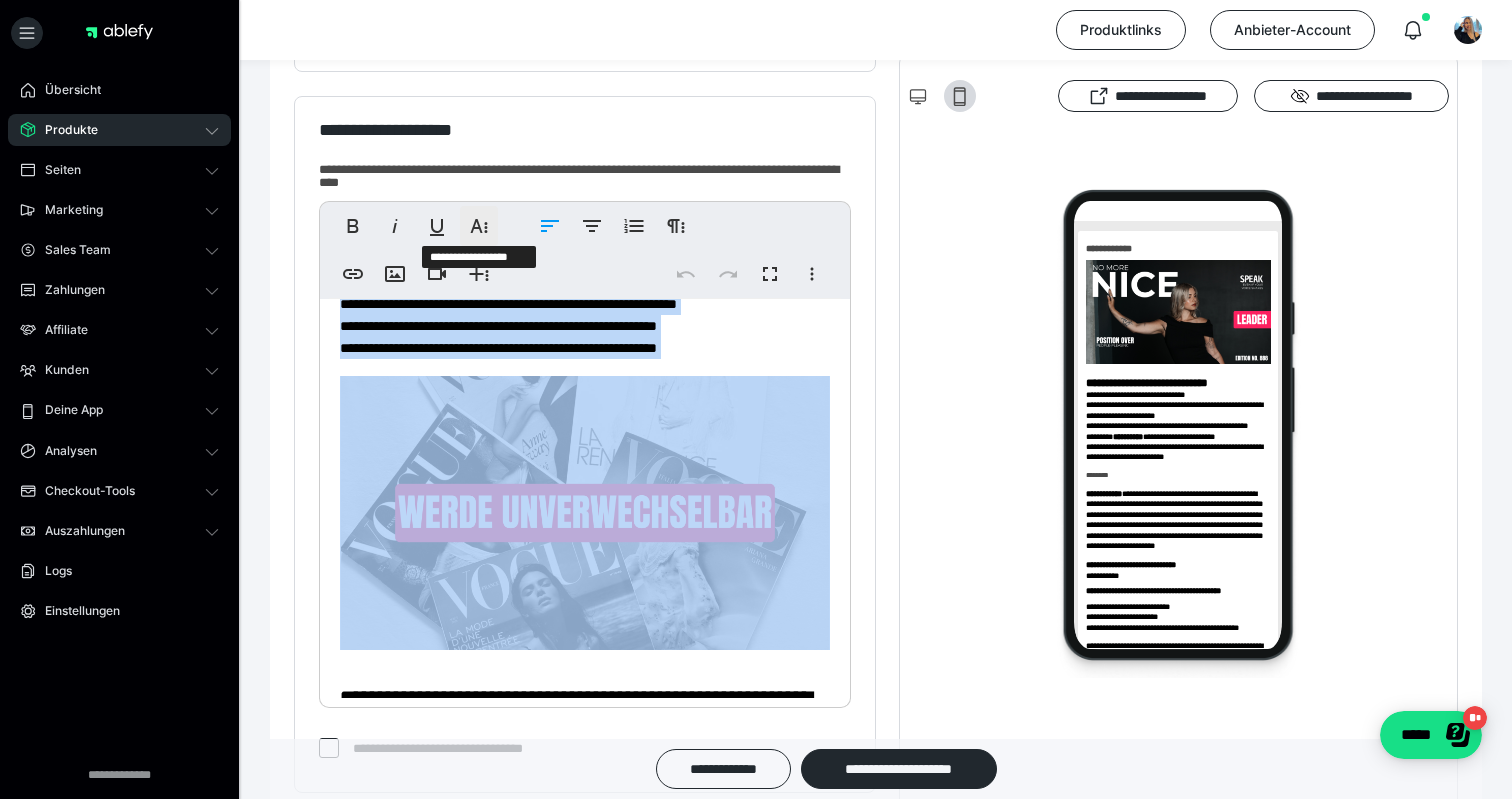 click 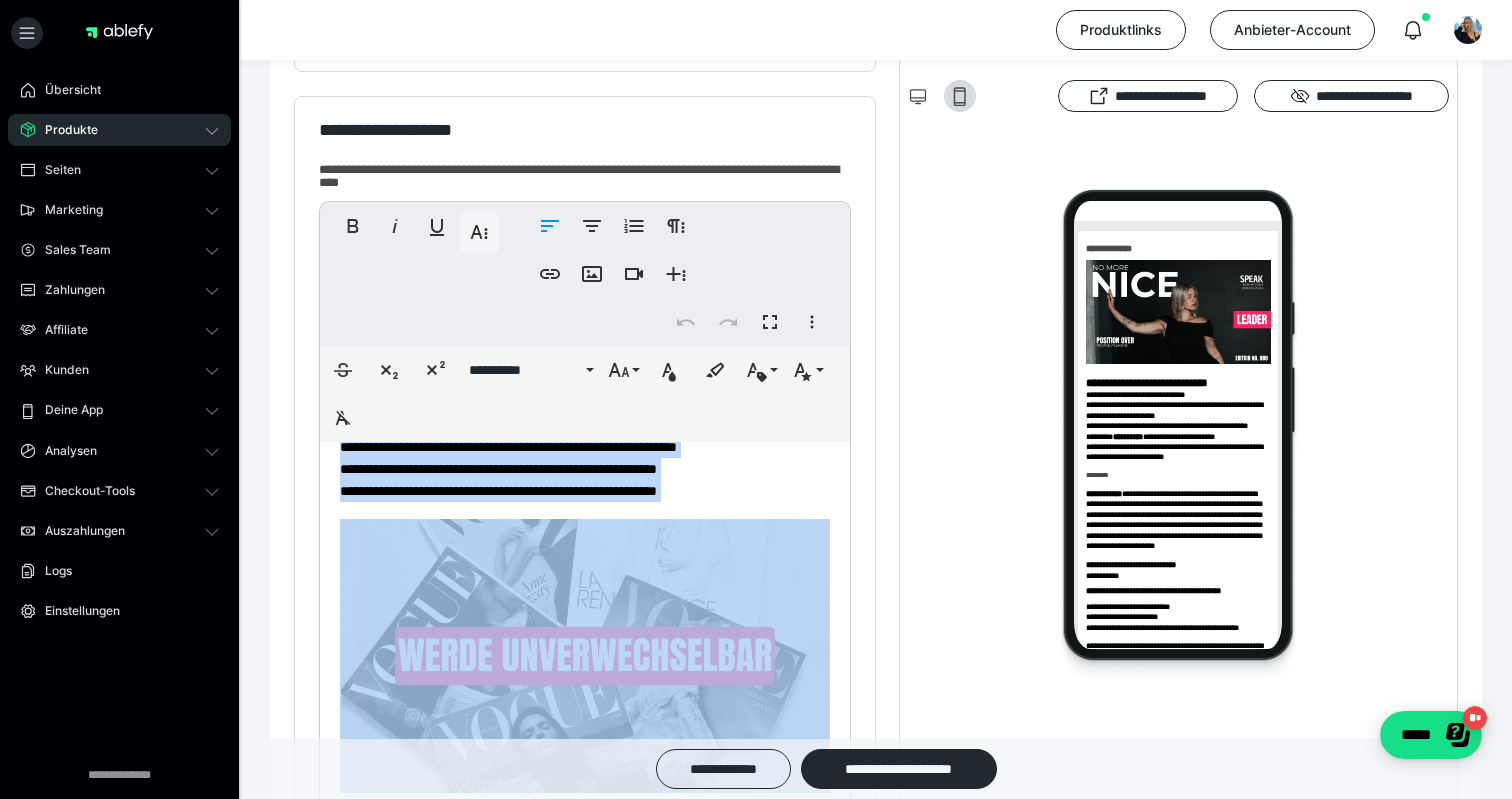 click on "**********" at bounding box center [585, 321] 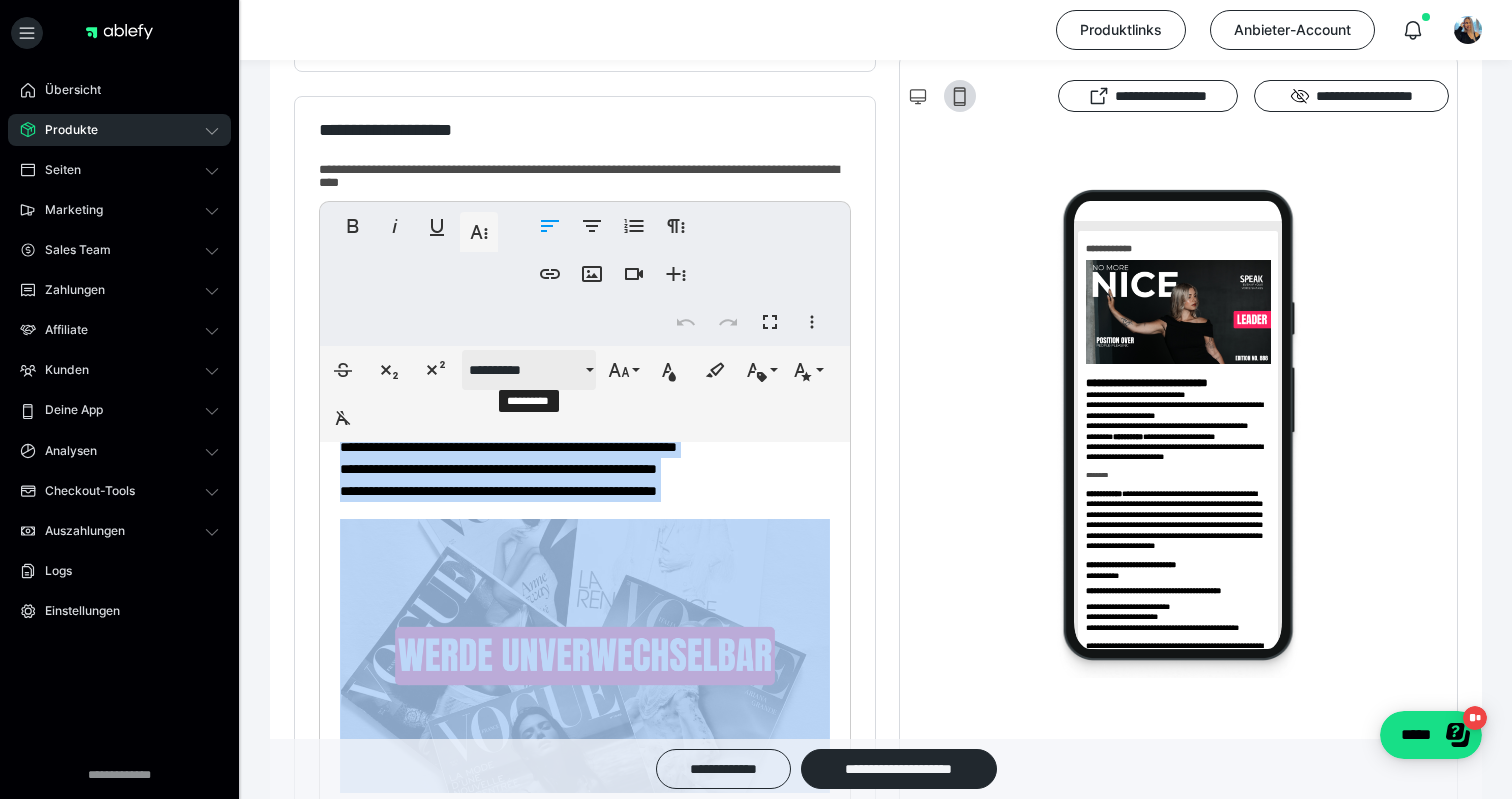 click on "**********" at bounding box center (525, 370) 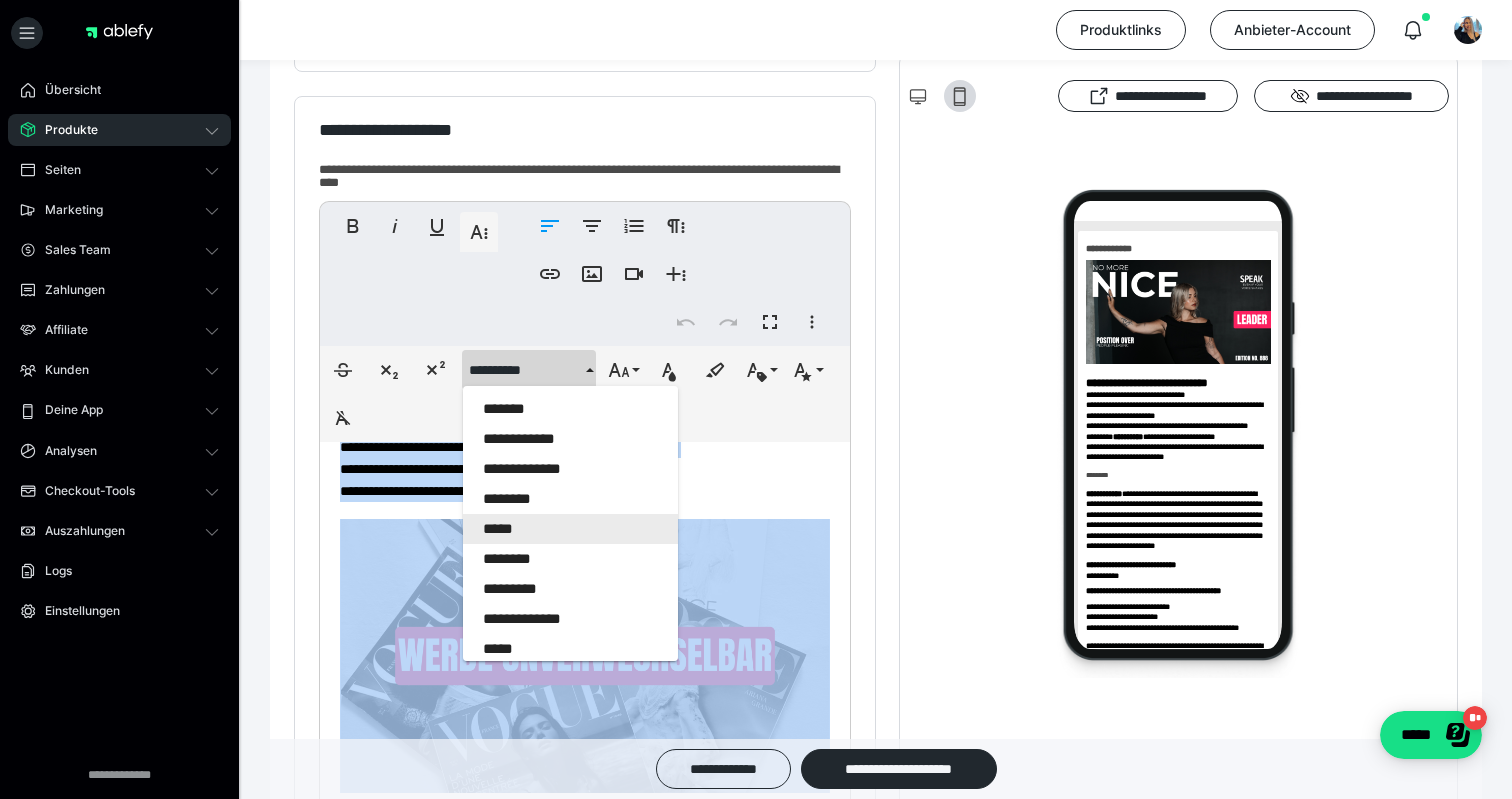 scroll, scrollTop: 0, scrollLeft: 0, axis: both 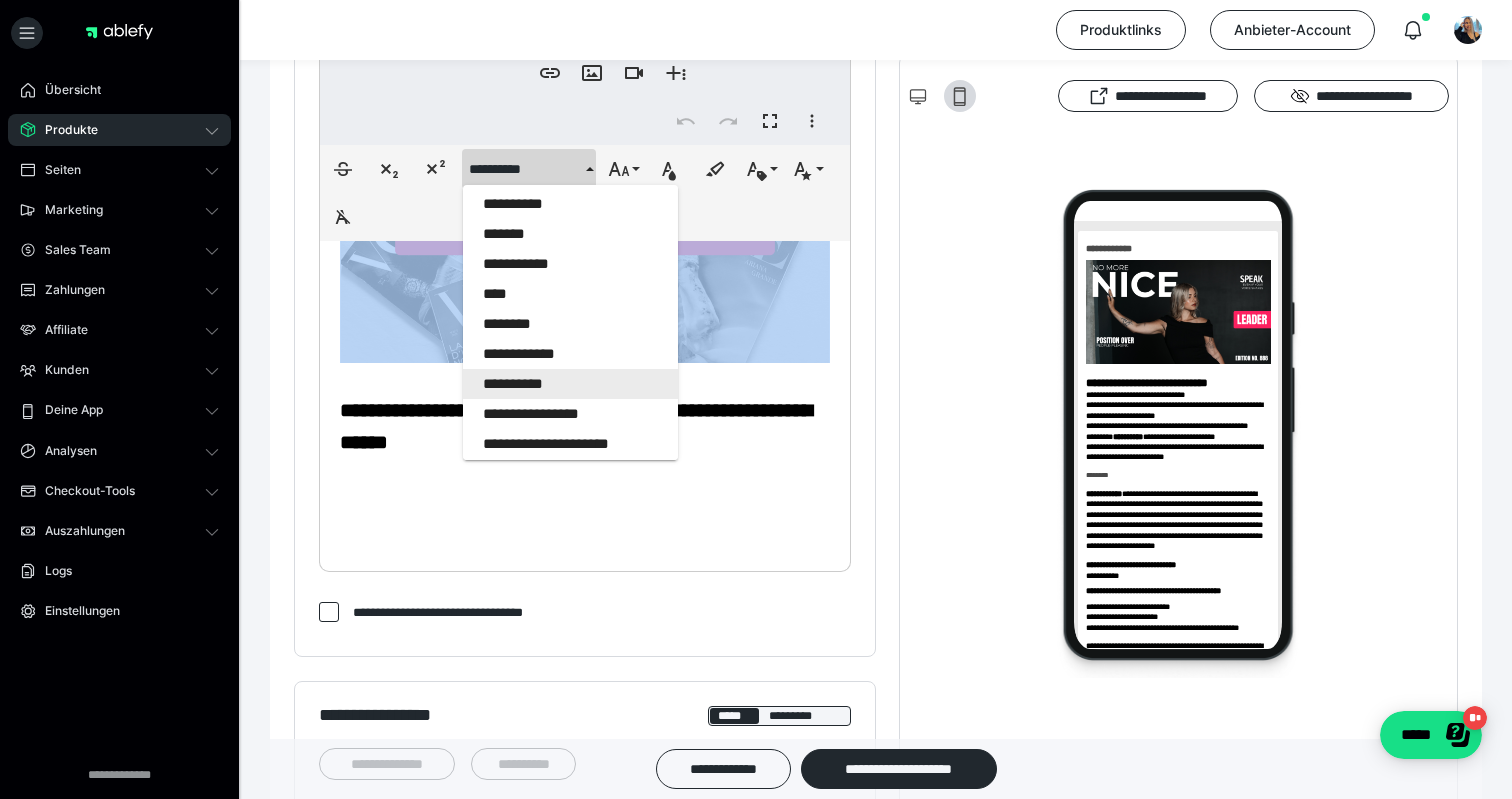 click on "**********" at bounding box center [570, 384] 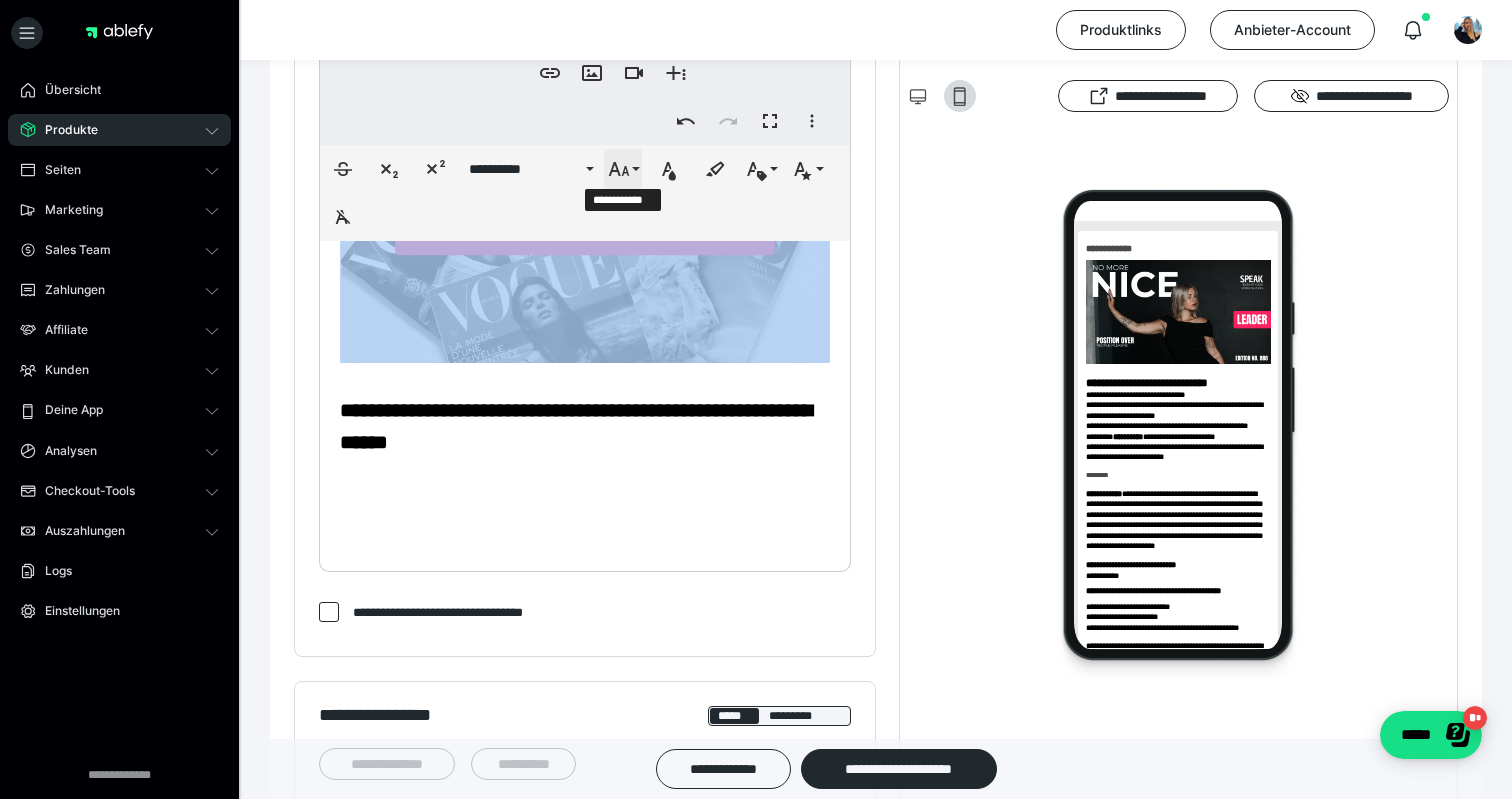 click 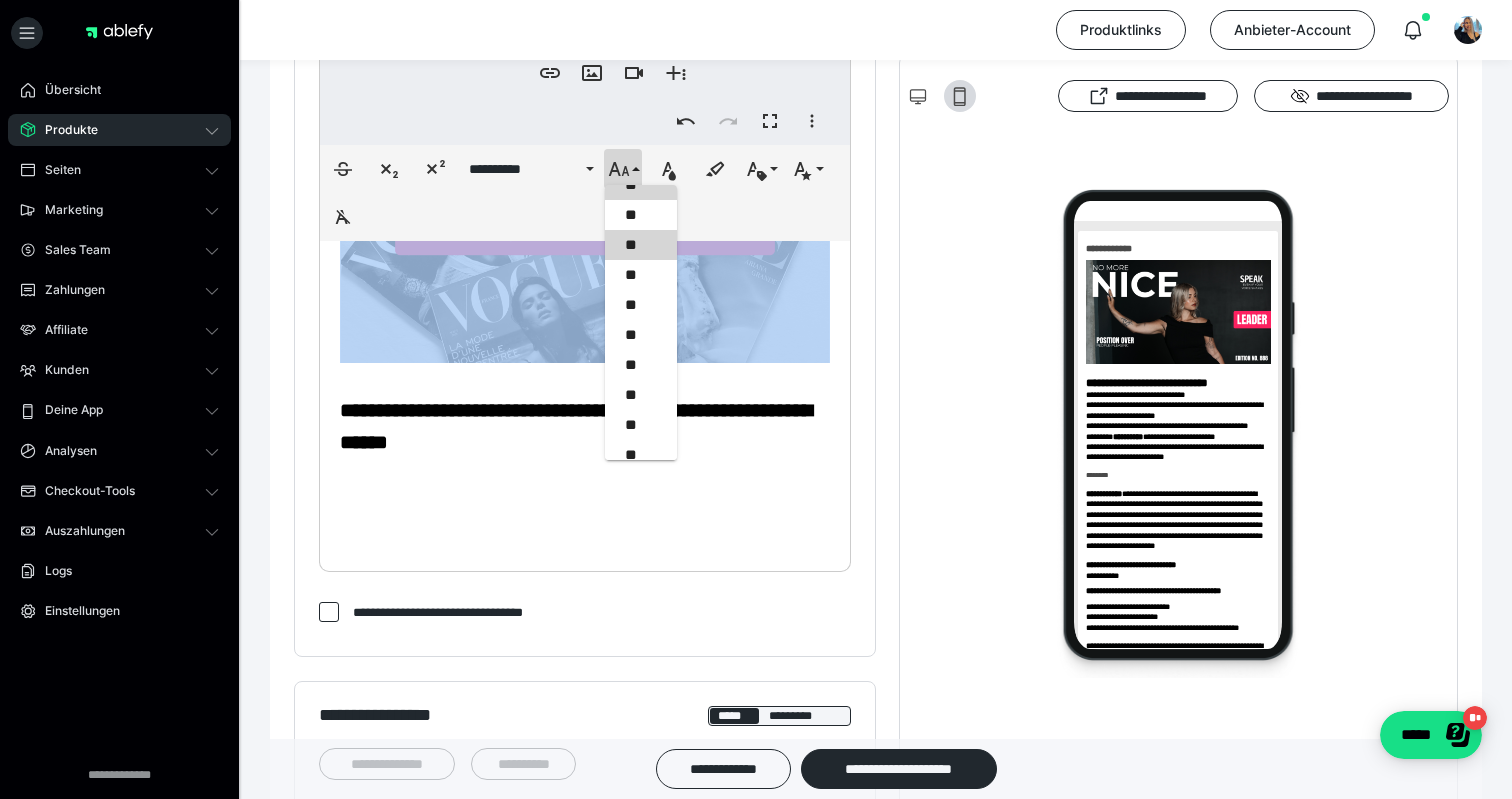 click on "**" at bounding box center [641, 245] 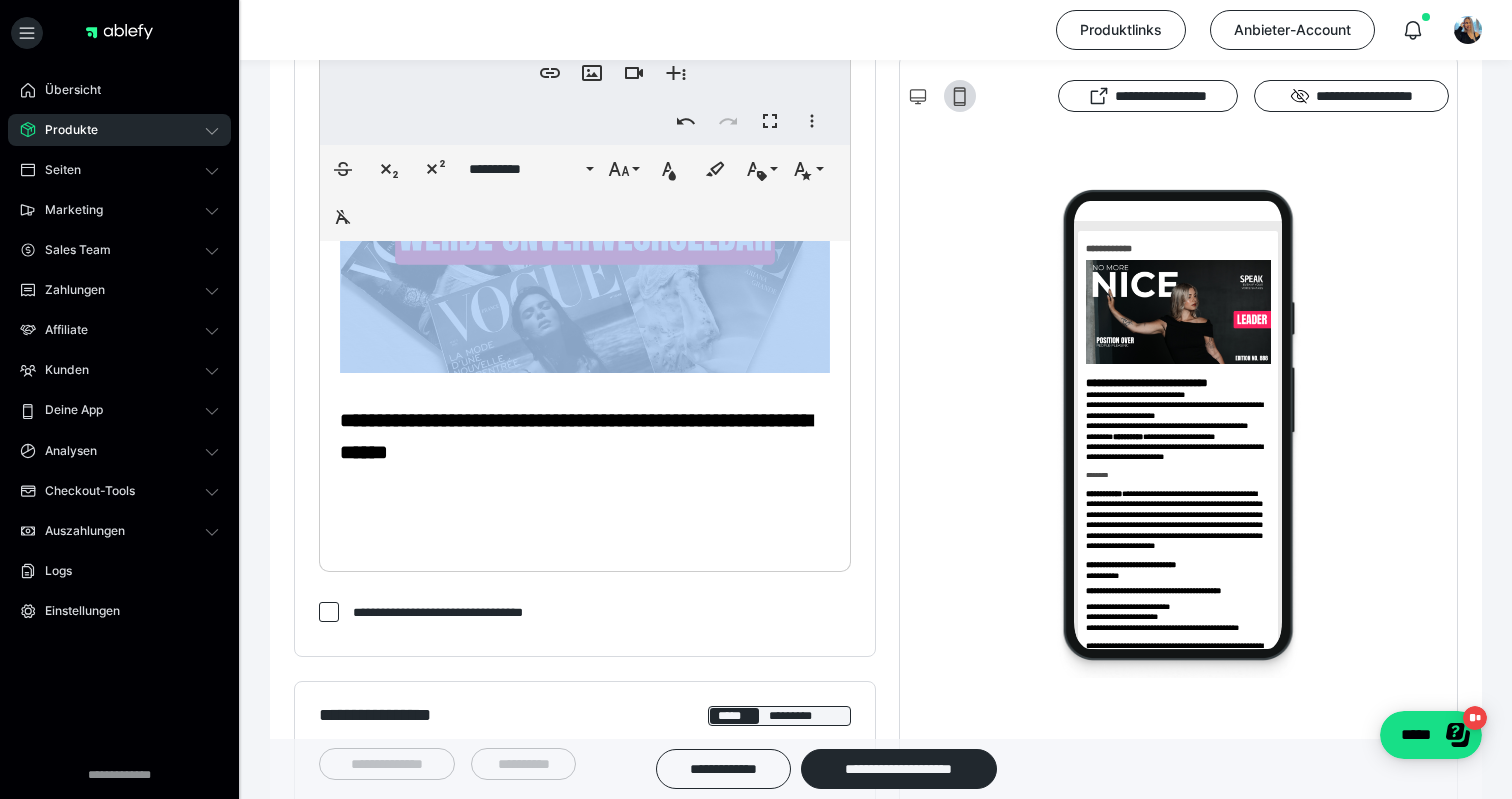 click on "**********" at bounding box center (585, -709) 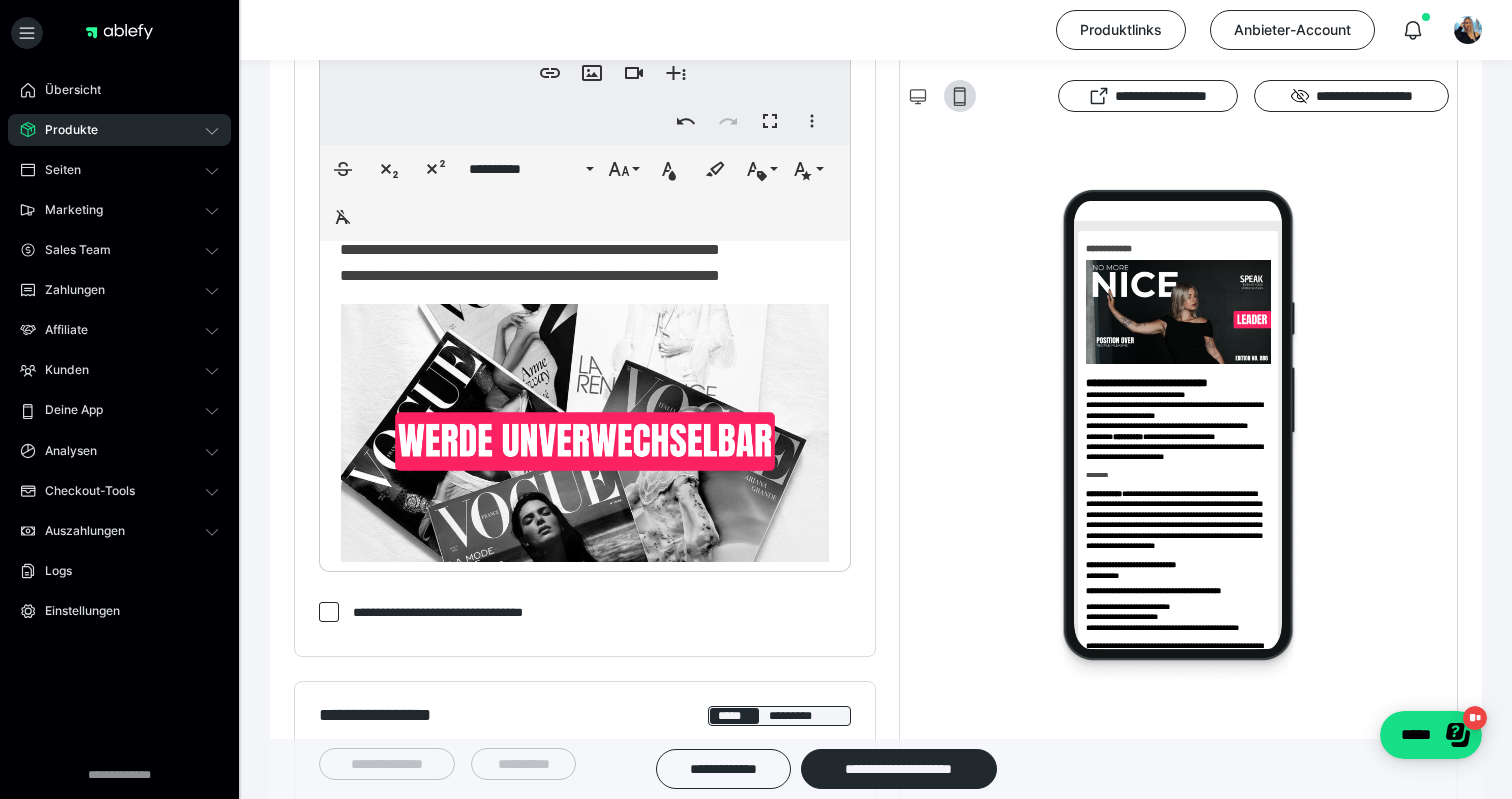 scroll, scrollTop: 2103, scrollLeft: 0, axis: vertical 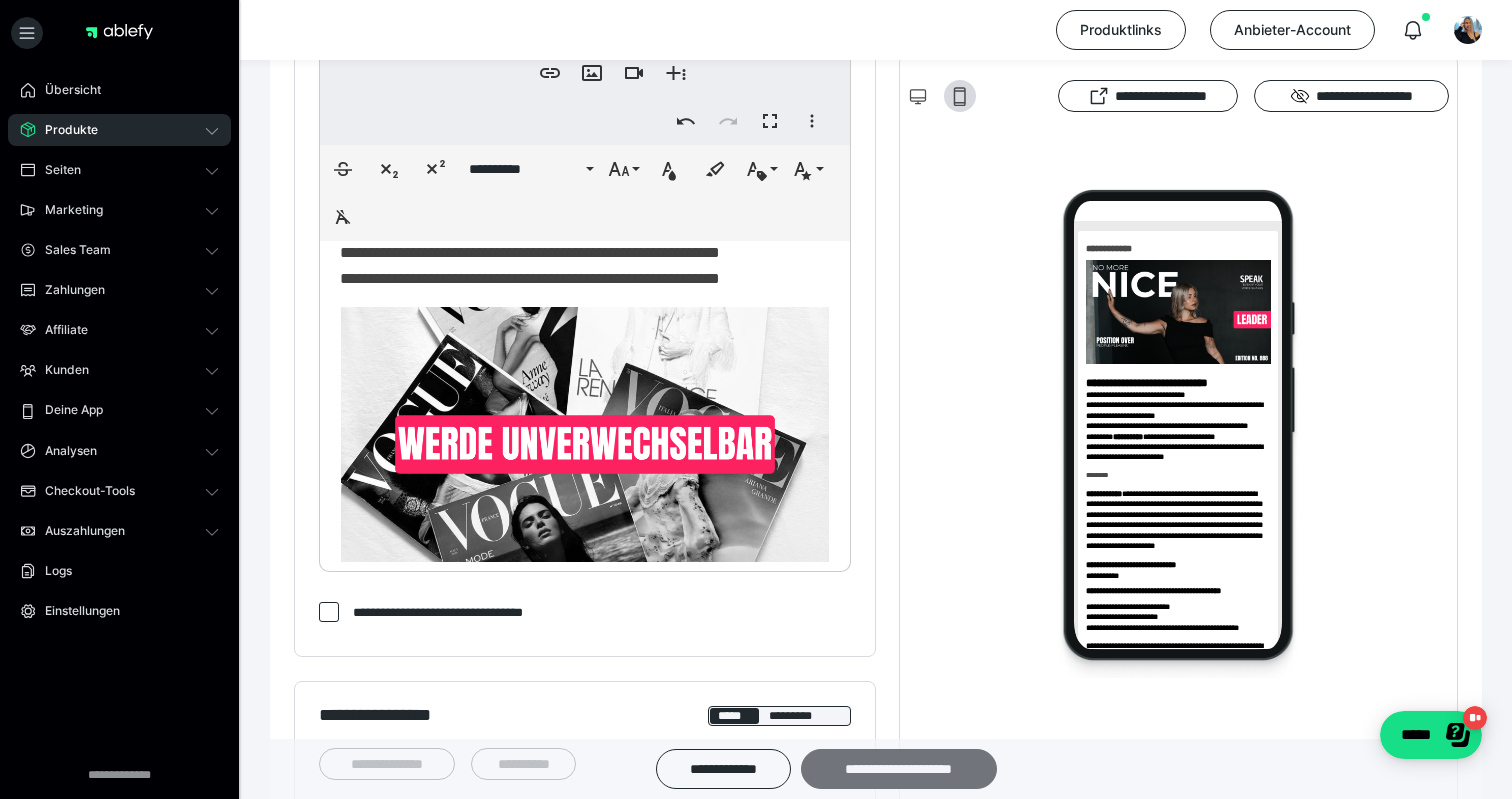 click on "**********" at bounding box center (899, 769) 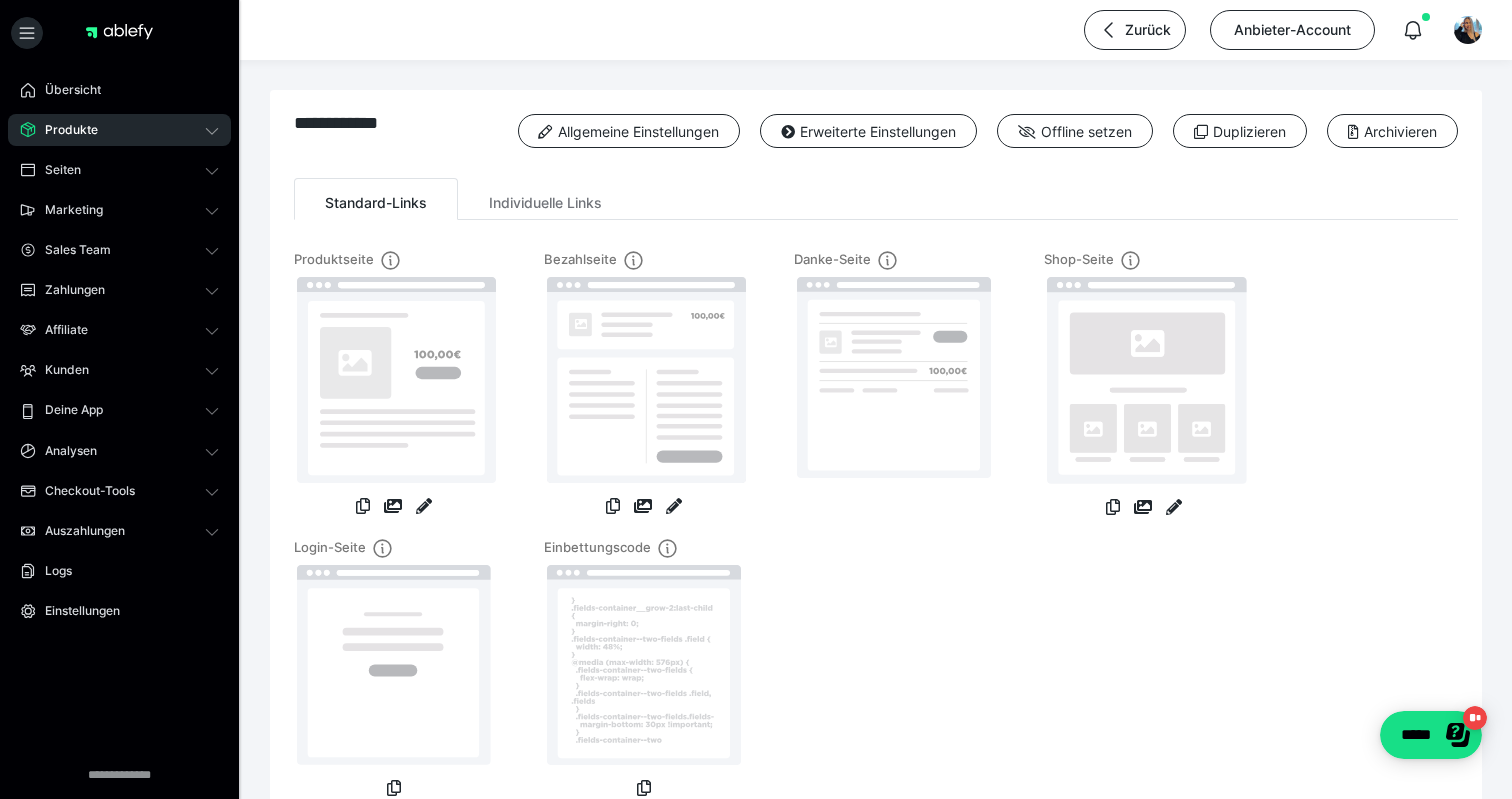click on "Übersicht Produkte Alle Produkte Produkt-Kategorien Online-Kurs-Themes Mediathek Seiten Shop-Themes Membership-Themes ableSHARE Marketing Gutscheincodes Marketing-Tools Live-Stream-Events Content-IDs Upsell-Funnels Order Bumps Tracking-Codes E-Mail-Schnittstellen Webhooks Sales Team Sales Team Zahlungen Bestellungen Fälligkeiten Transaktionen Rechnungen & Storno-Rechnungen Mahnwesen & Inkasso Affiliate Affiliate-Programme Affiliates Statistiken Landingpages Kunden Kunden Kurs-Zugänge Membership-Zugänge E-Ticket-Bestellungen Awards Lizenzschlüssel Deine App App Hub Analysen Analysen Analysen 3.0 Checkout-Tools Bezahlseiten-Templates Zahlungspläne Zusatzkosten Widerrufskonditionen Zusatzfelder Zusatzfeld-Antworten Steuersätze Auszahlungen Neue Auszahlung Berichte Logs Einstellungen" at bounding box center [119, 410] 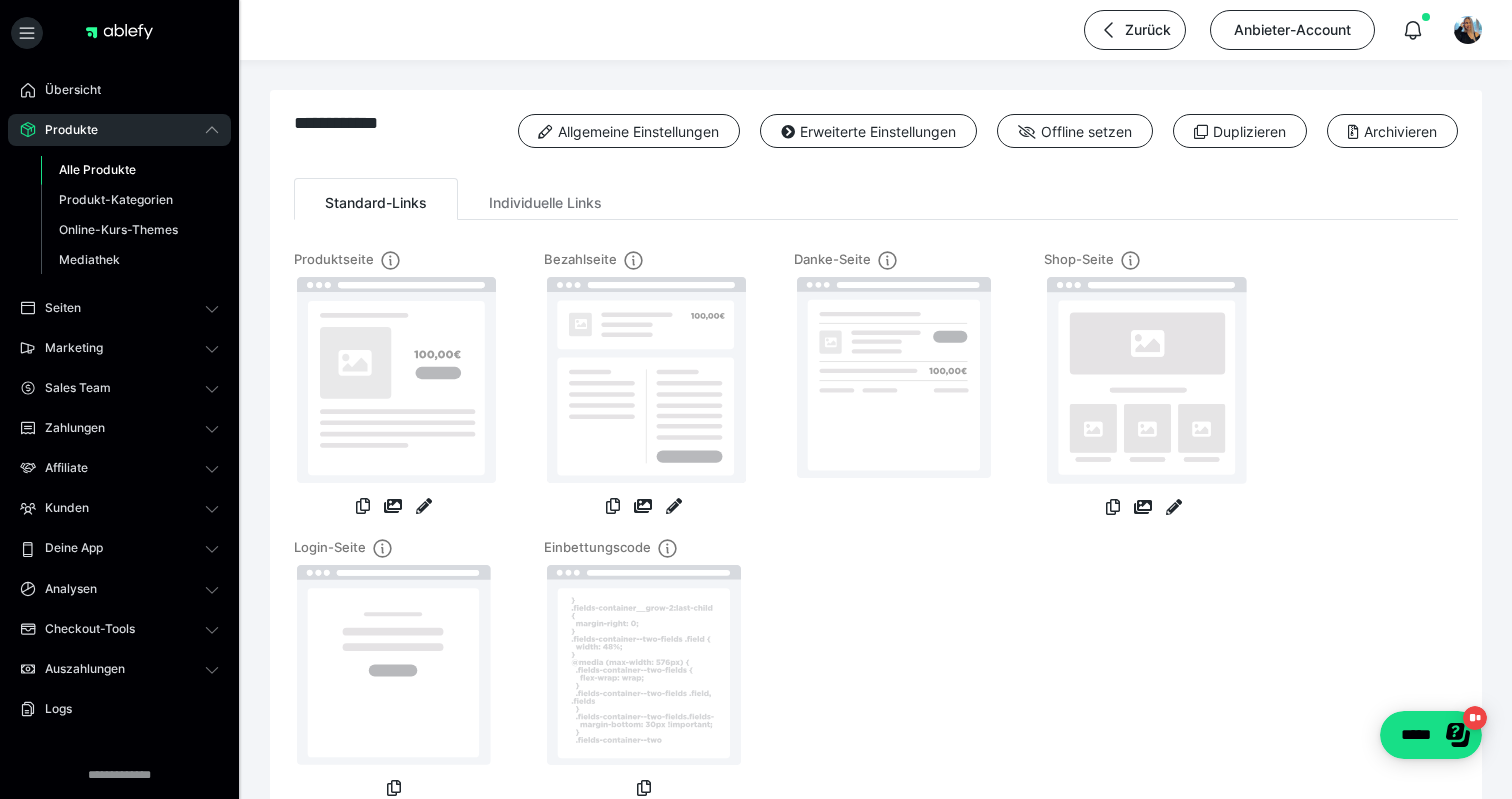 click on "Alle Produkte" at bounding box center (97, 169) 